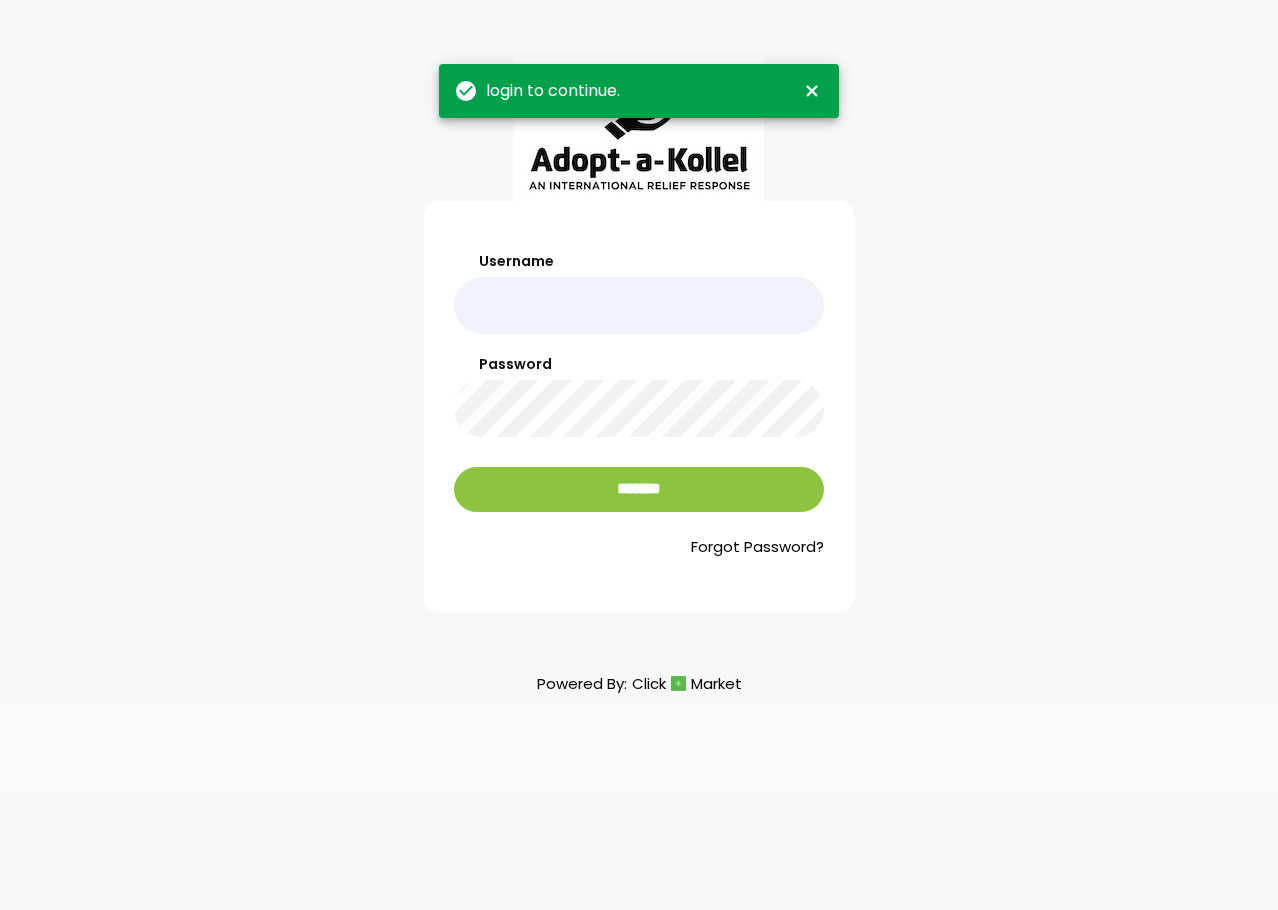 scroll, scrollTop: 0, scrollLeft: 0, axis: both 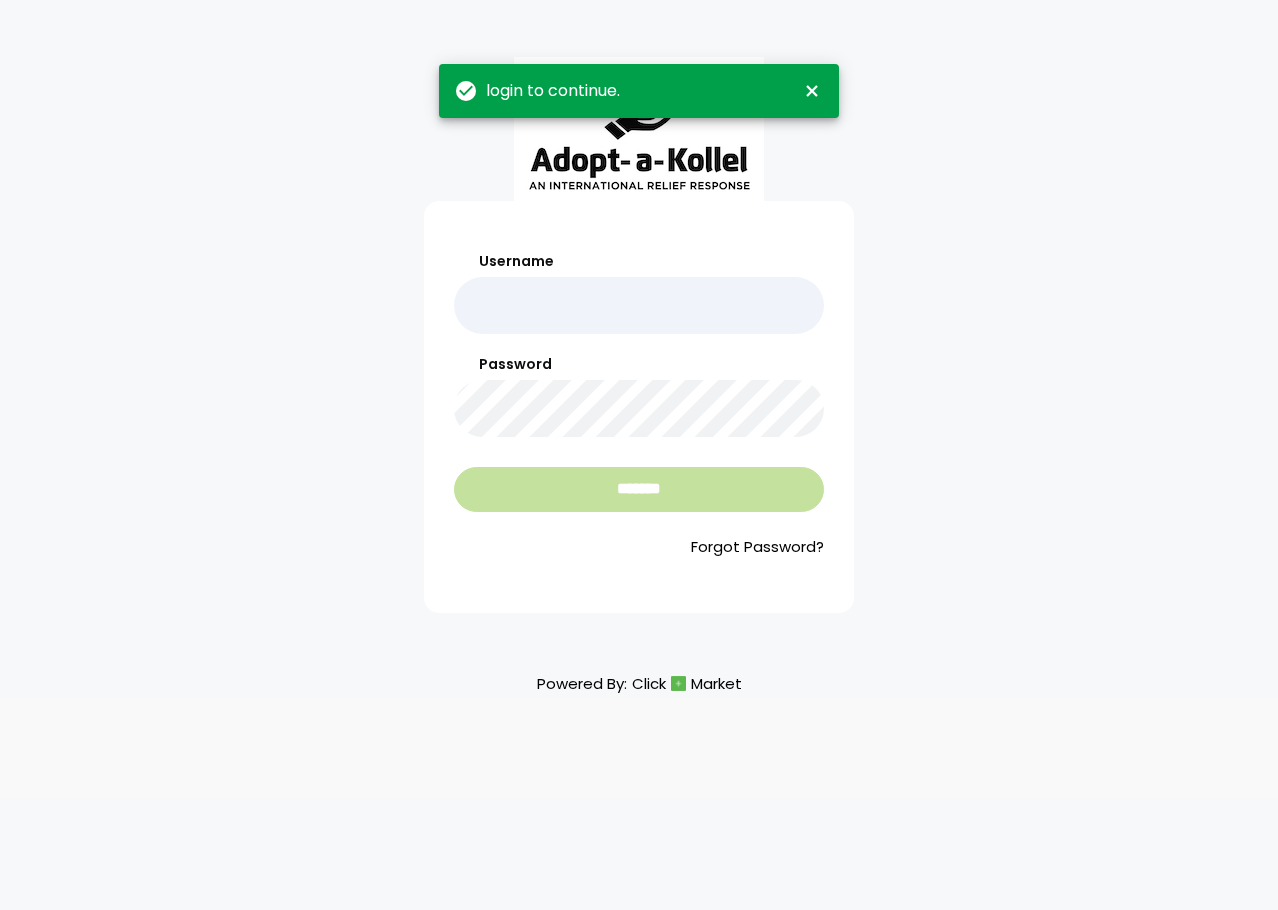 type on "**********" 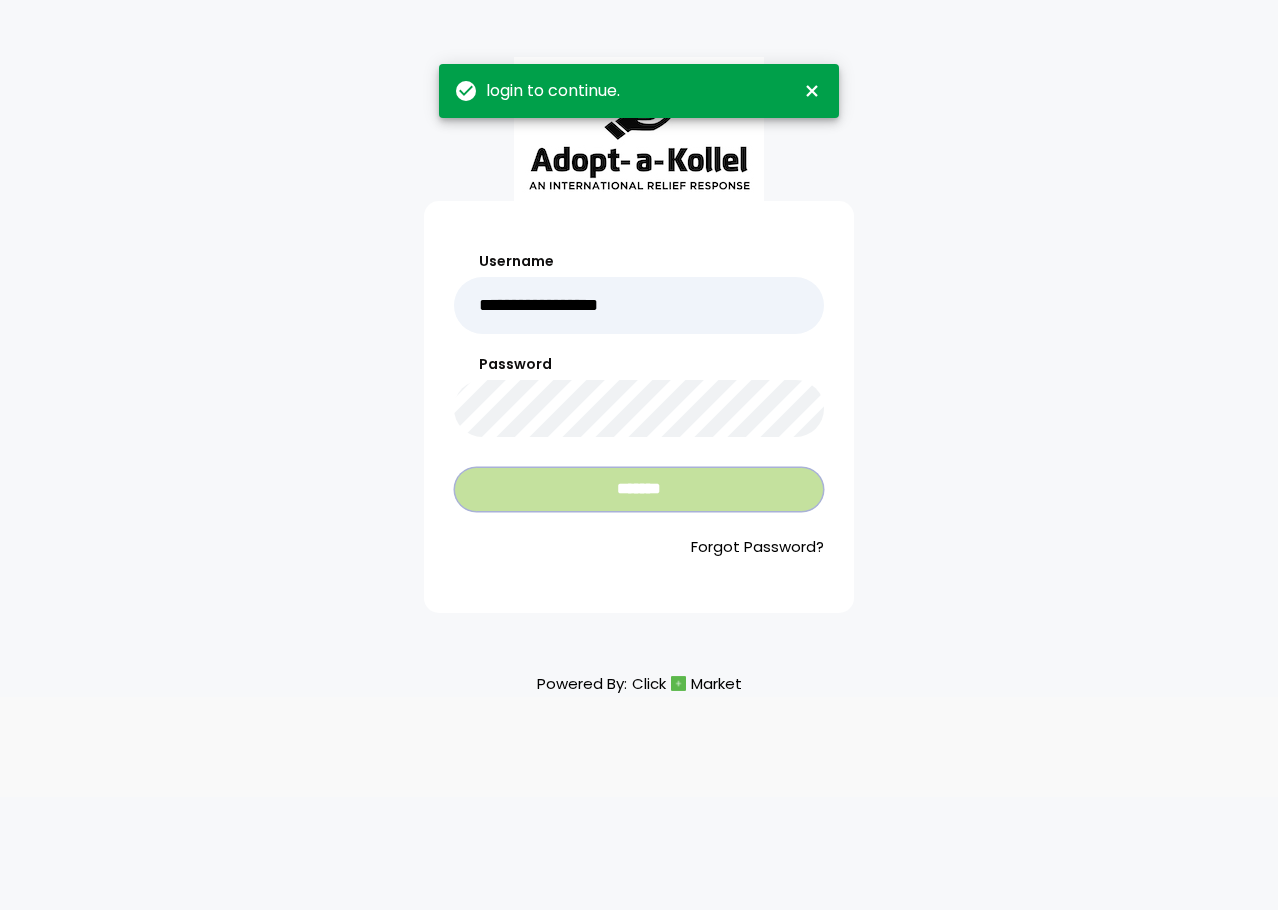 click on "*******" at bounding box center [639, 489] 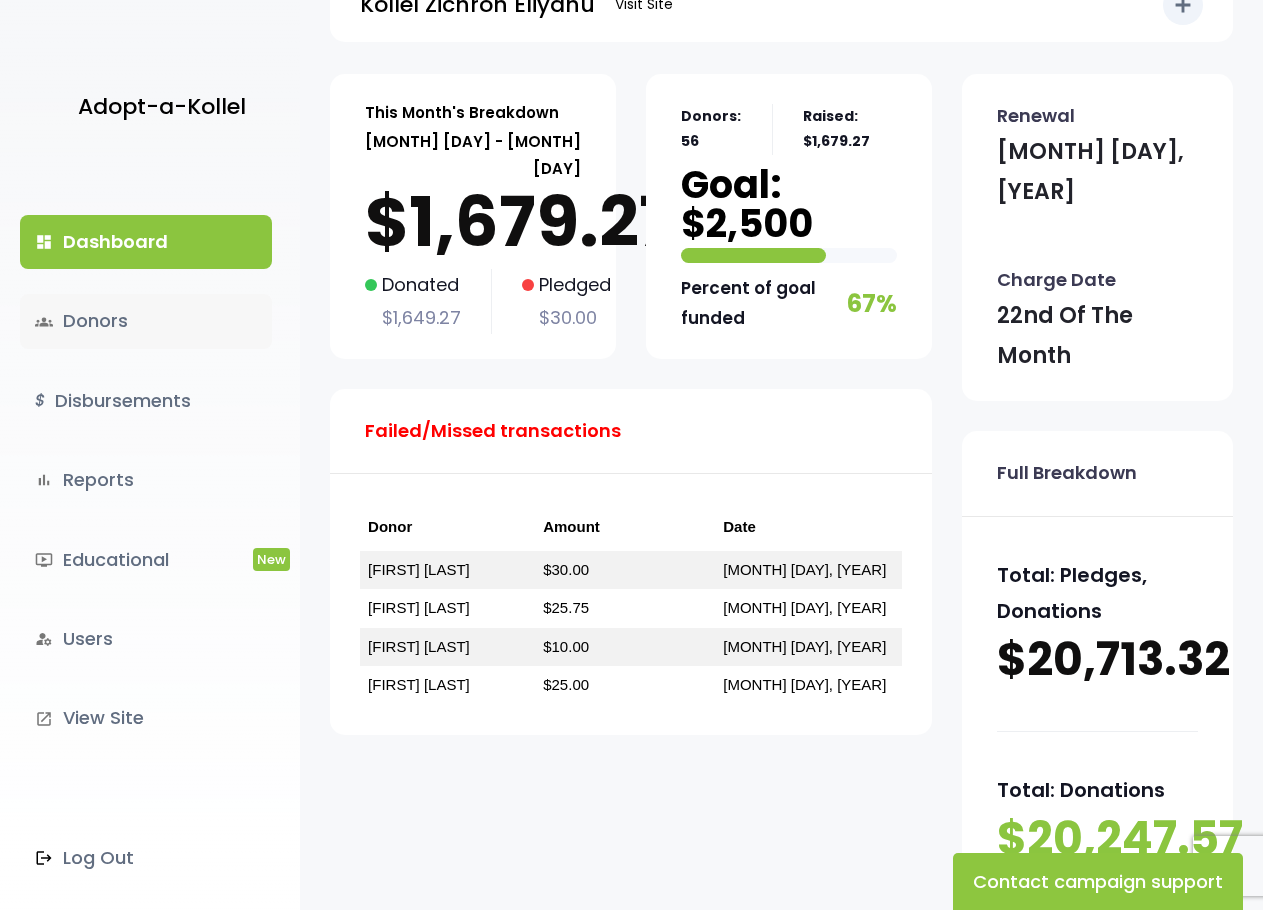 scroll, scrollTop: 100, scrollLeft: 0, axis: vertical 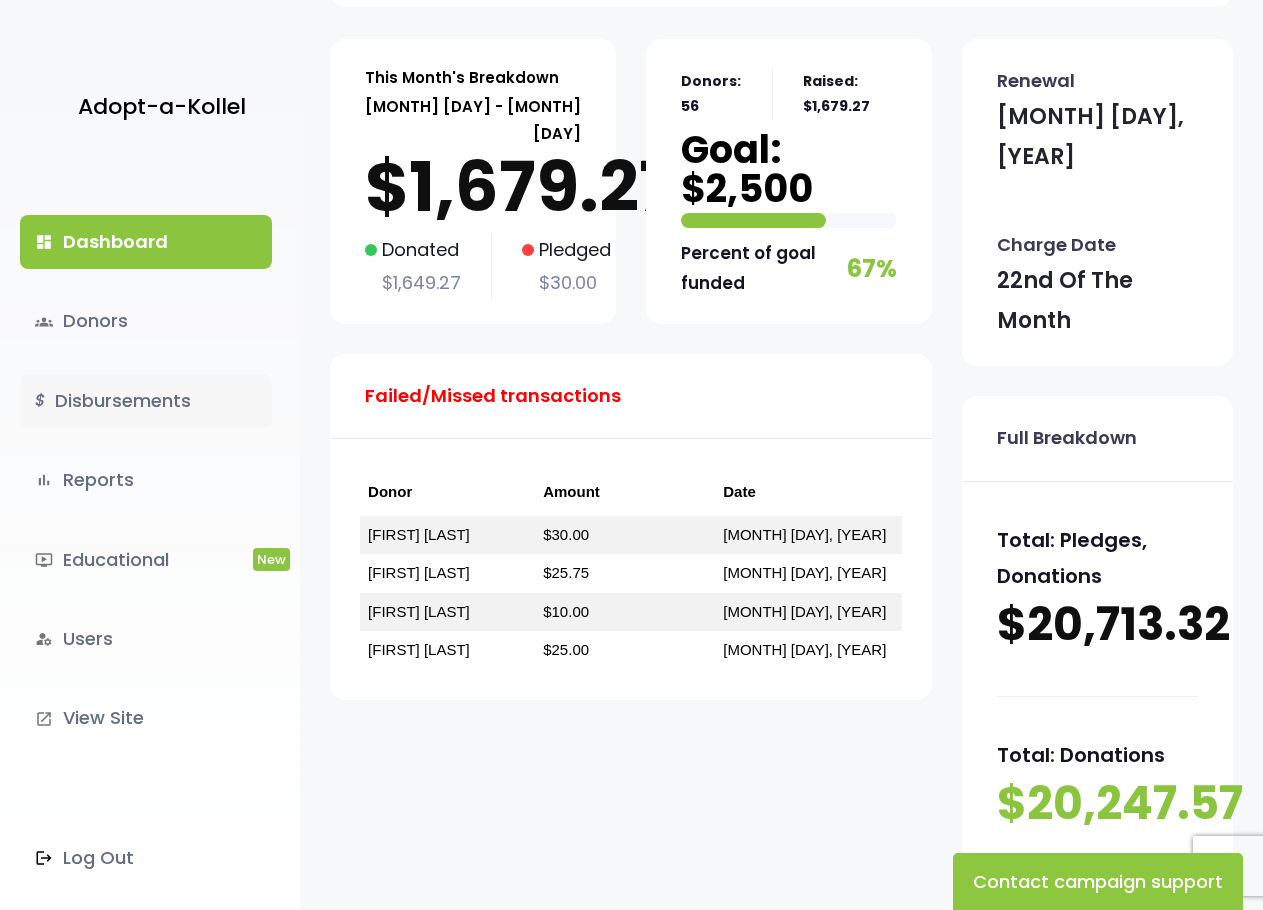 click on "$ Disbursements" at bounding box center [146, 401] 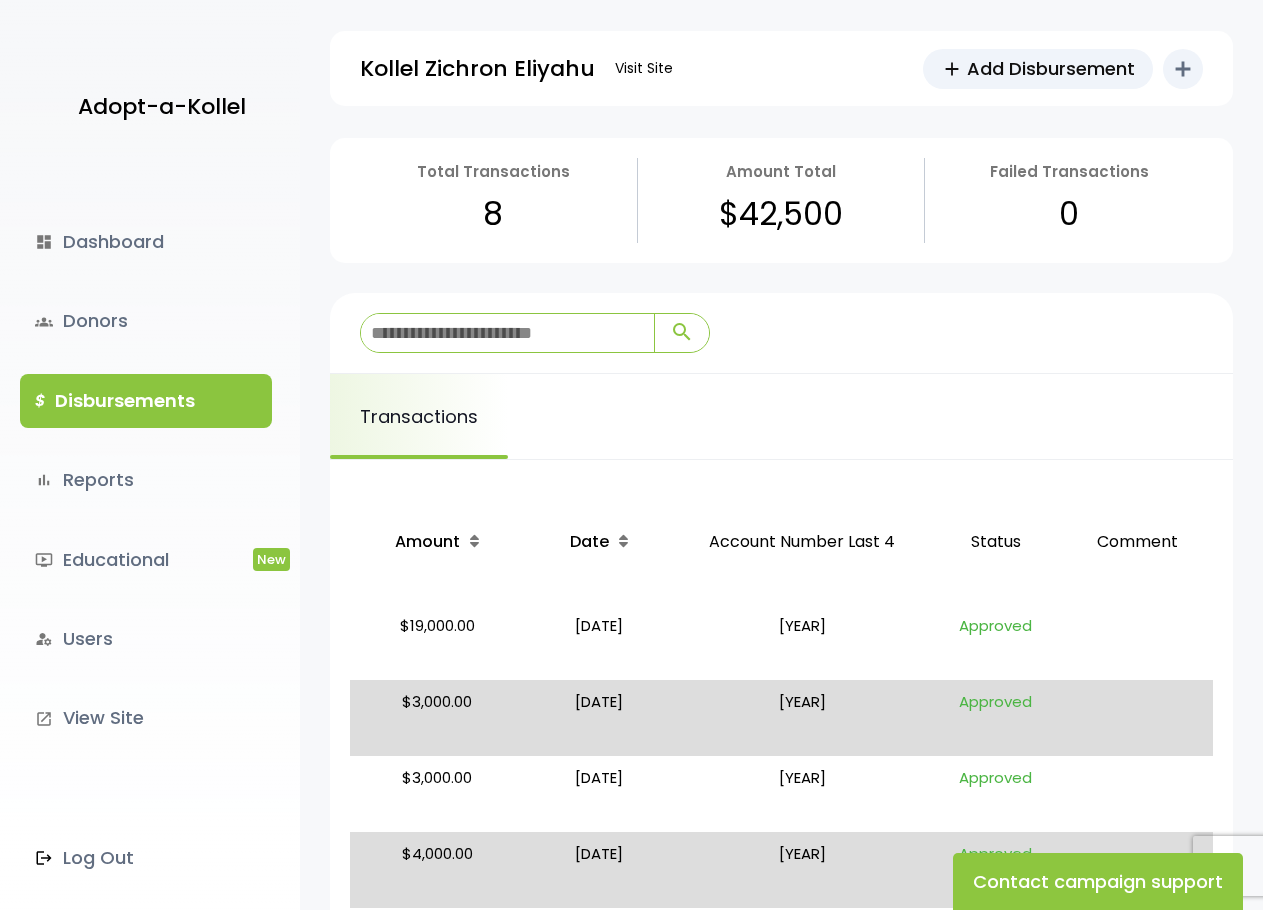 scroll, scrollTop: 0, scrollLeft: 0, axis: both 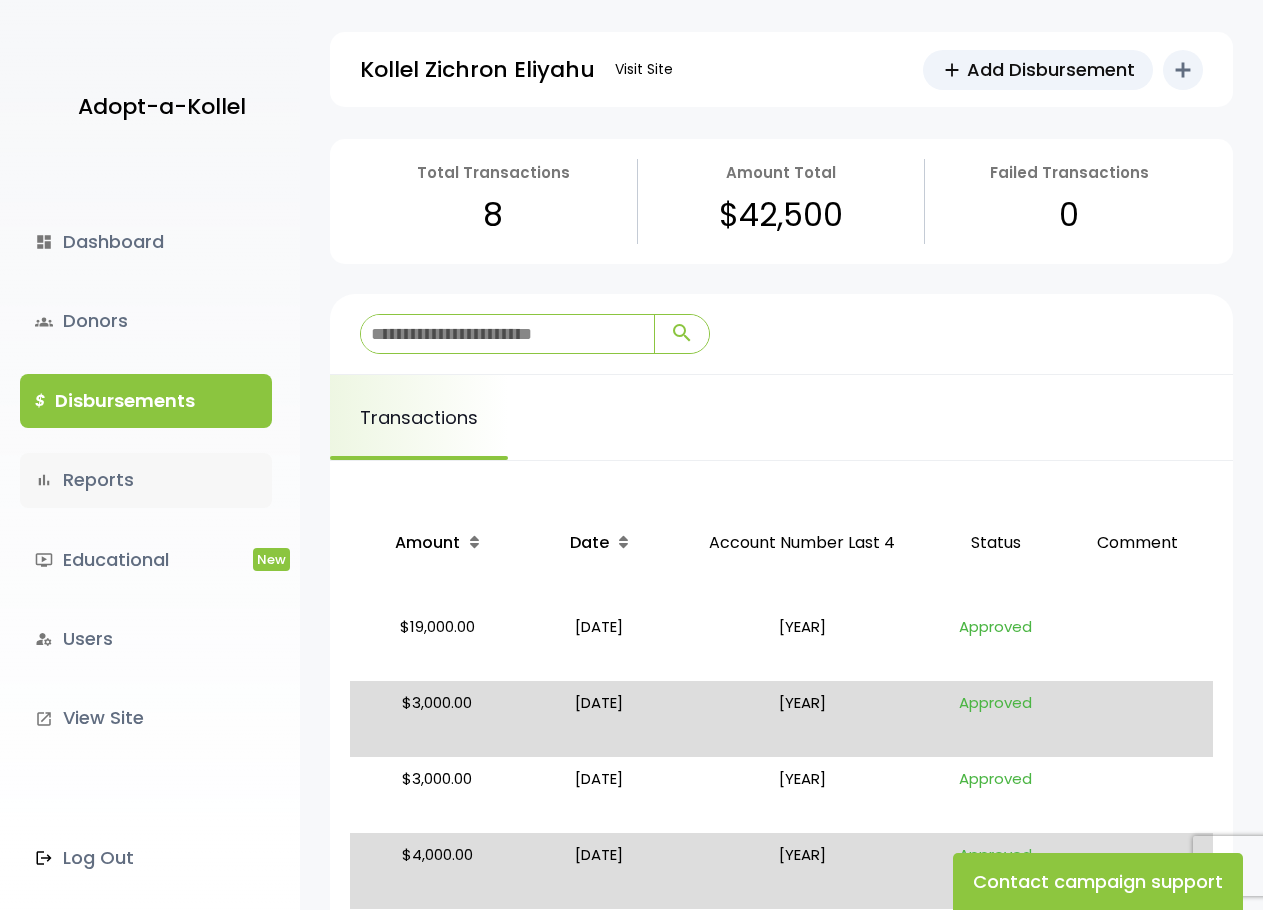 click on "bar_chart Reports" at bounding box center (146, 480) 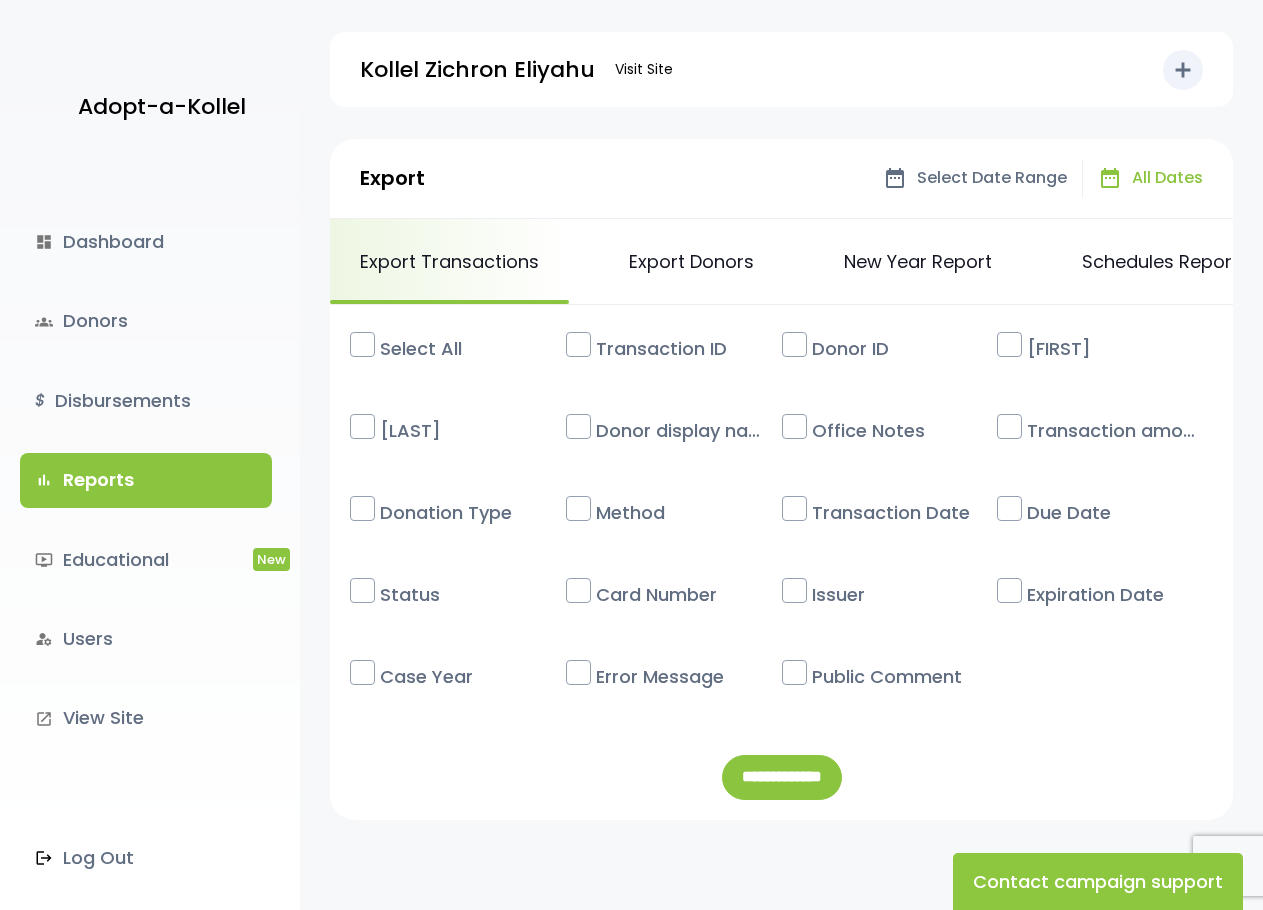 scroll, scrollTop: 0, scrollLeft: 0, axis: both 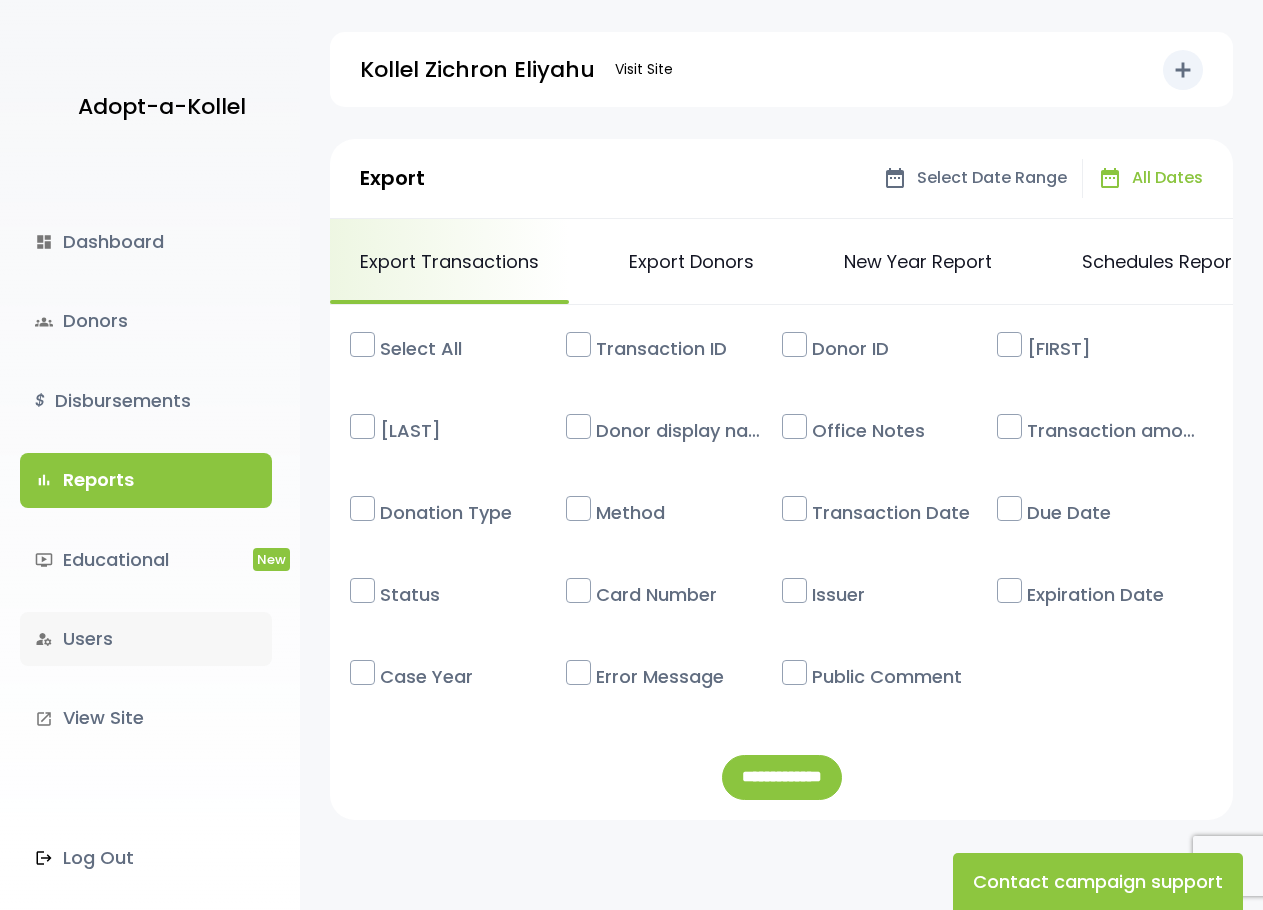 click on "manage_accounts Users" at bounding box center (146, 639) 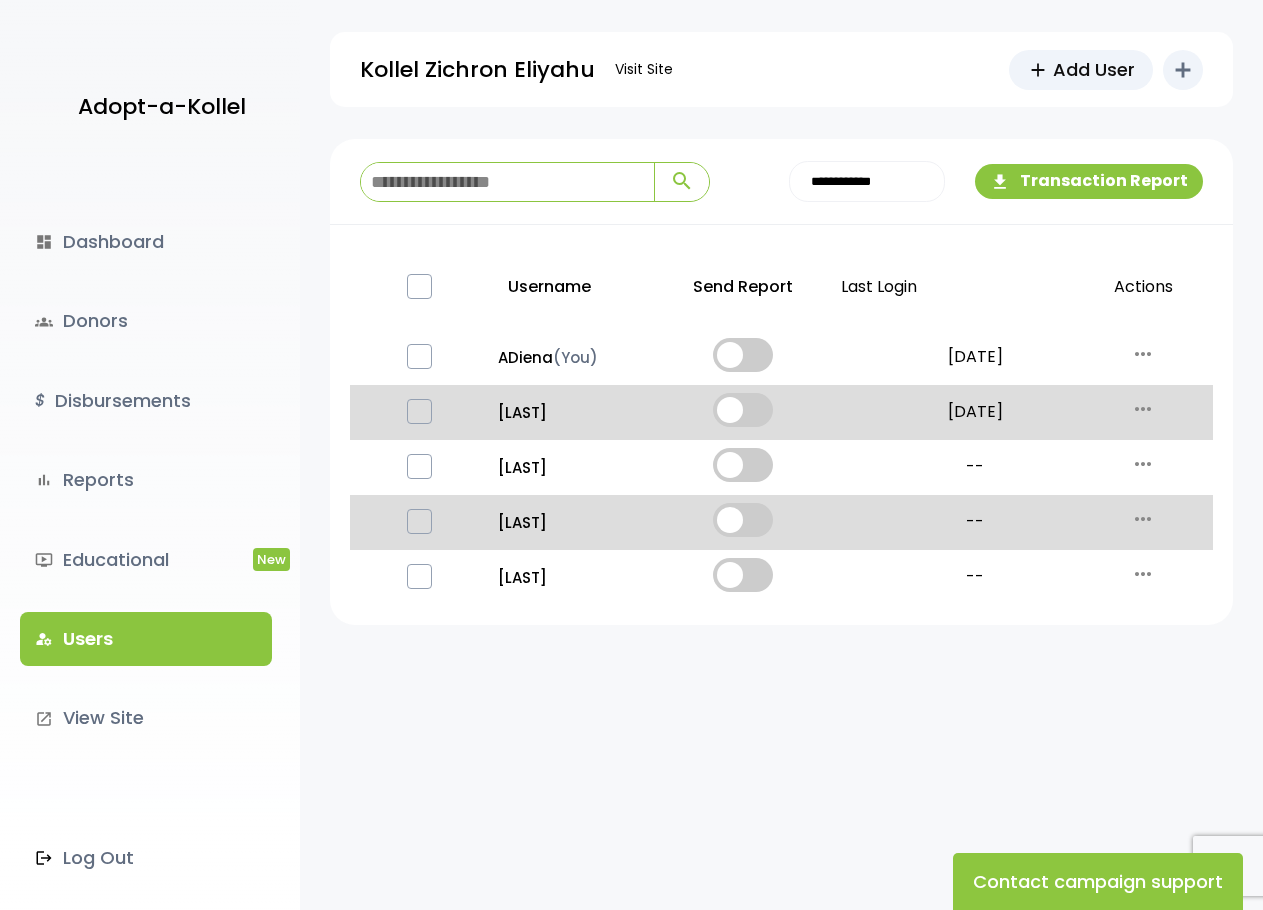 scroll, scrollTop: 0, scrollLeft: 0, axis: both 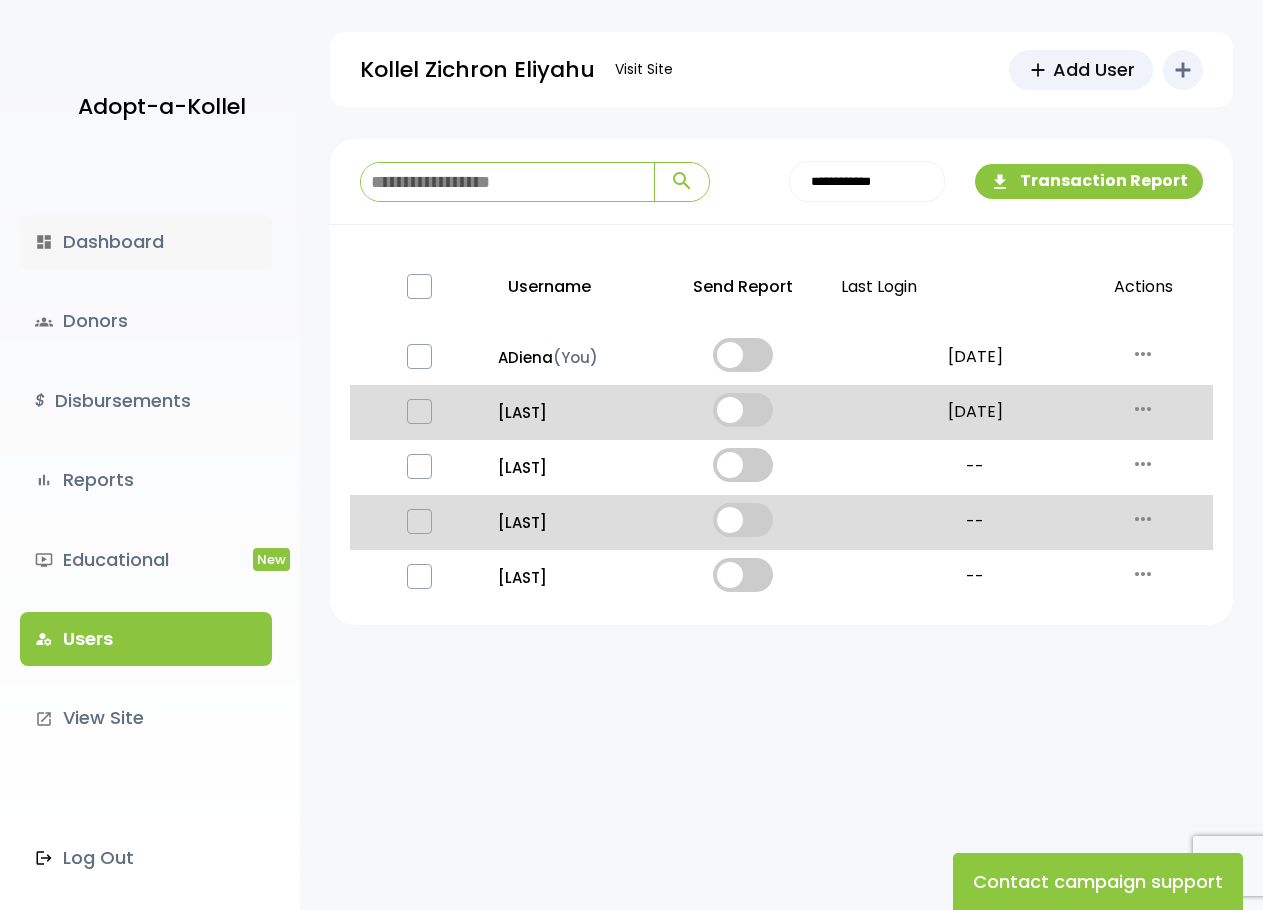 click on "dashboard Dashboard" at bounding box center [146, 242] 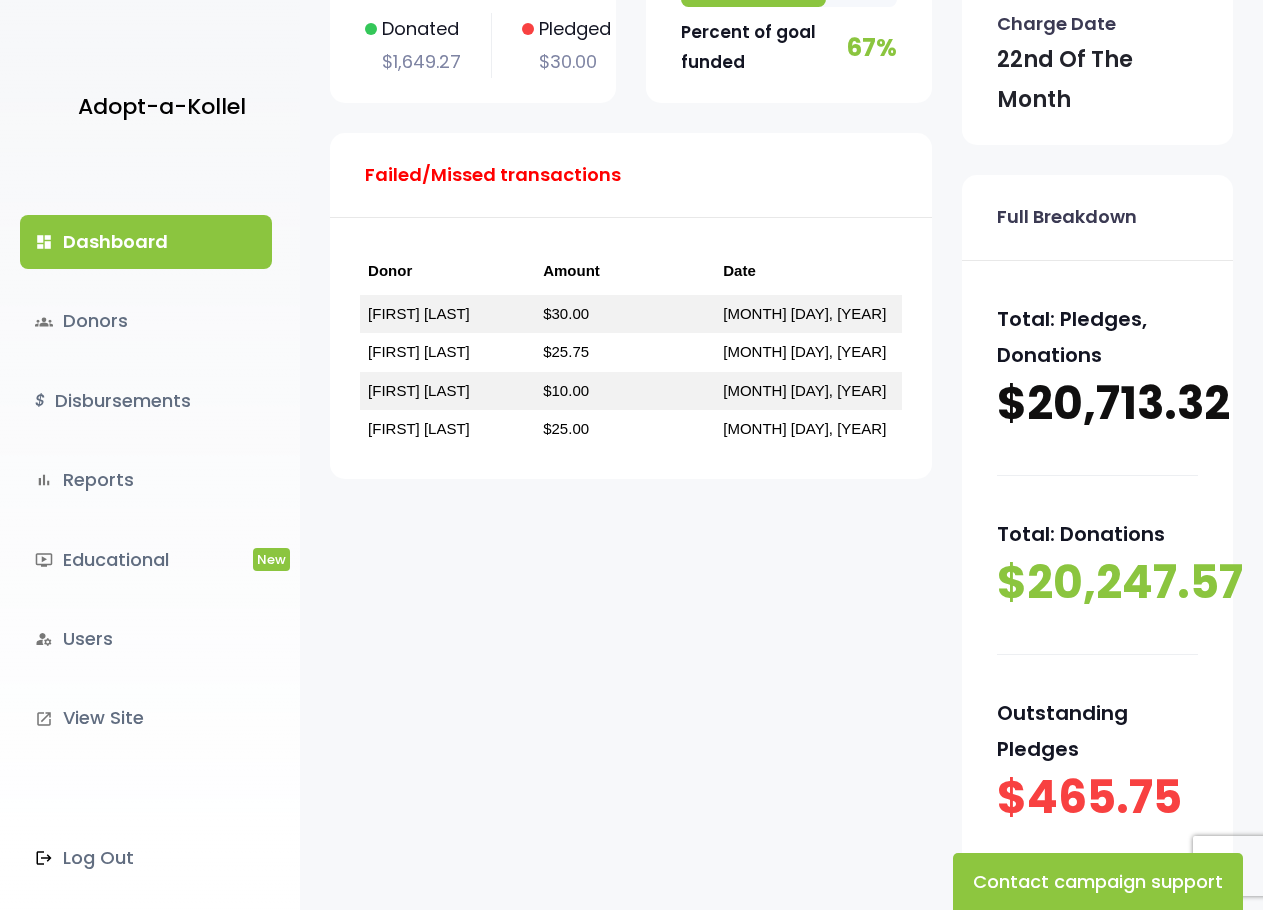 scroll, scrollTop: 0, scrollLeft: 0, axis: both 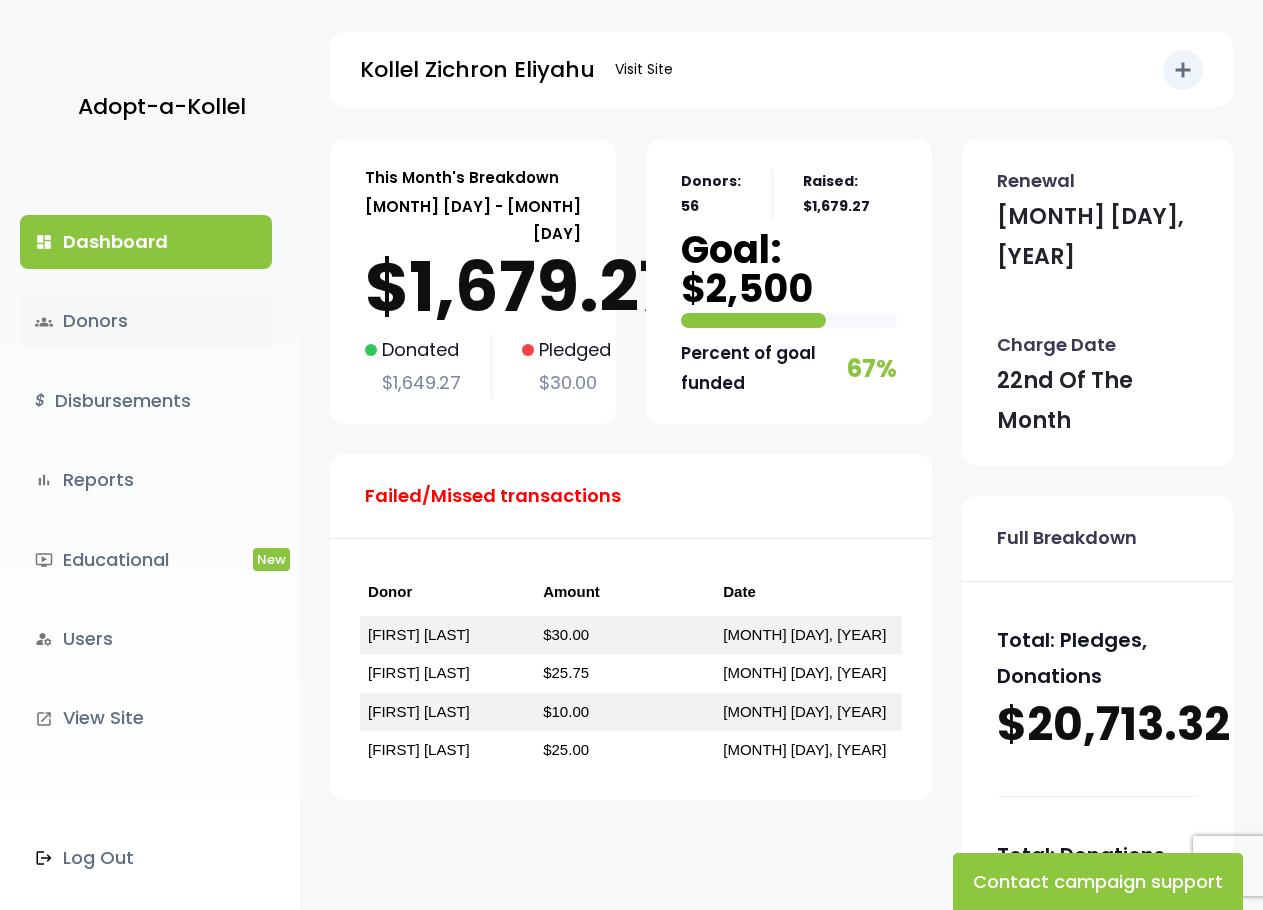 click on "groups Donors" at bounding box center (146, 321) 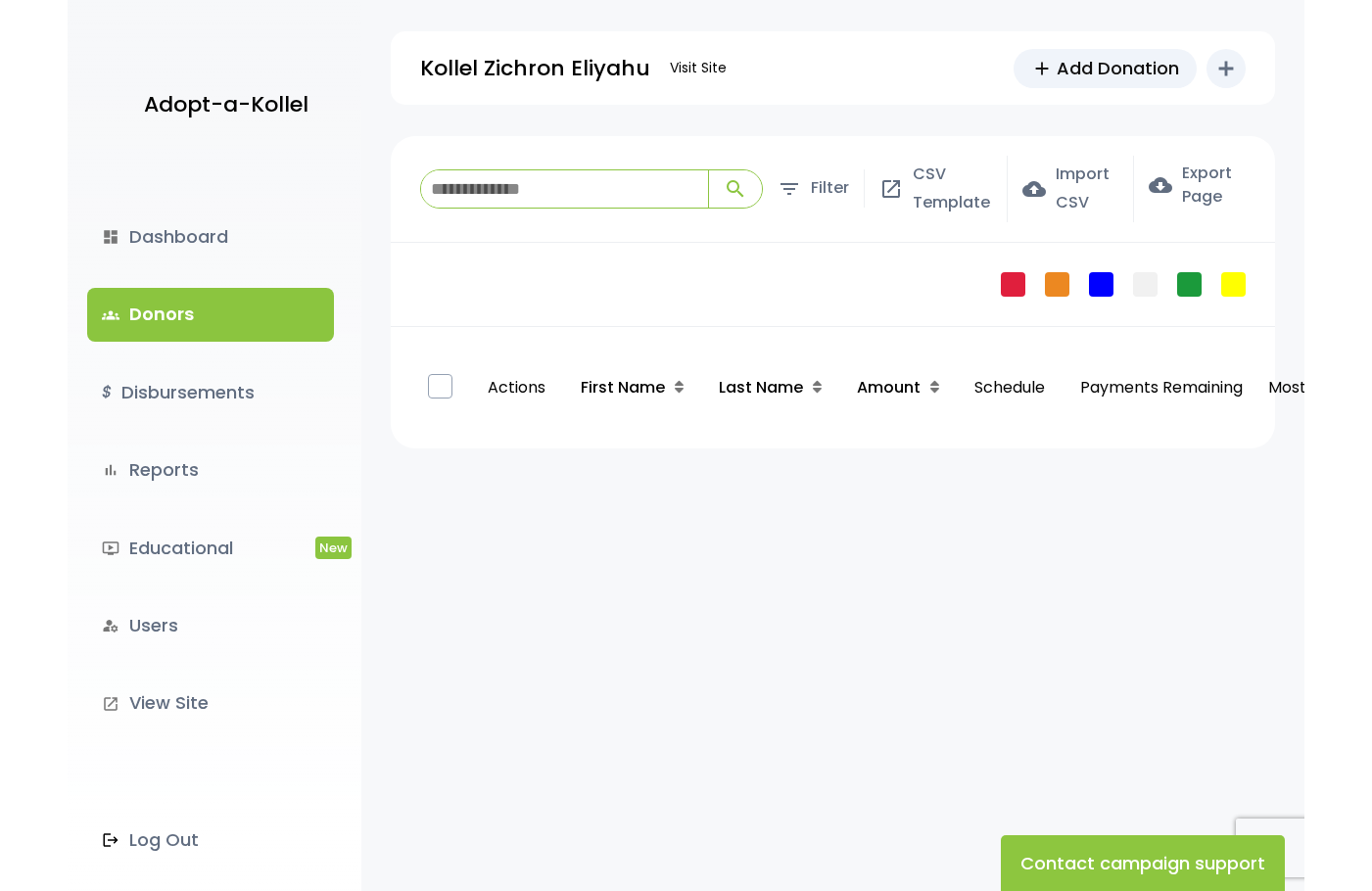 scroll, scrollTop: 0, scrollLeft: 0, axis: both 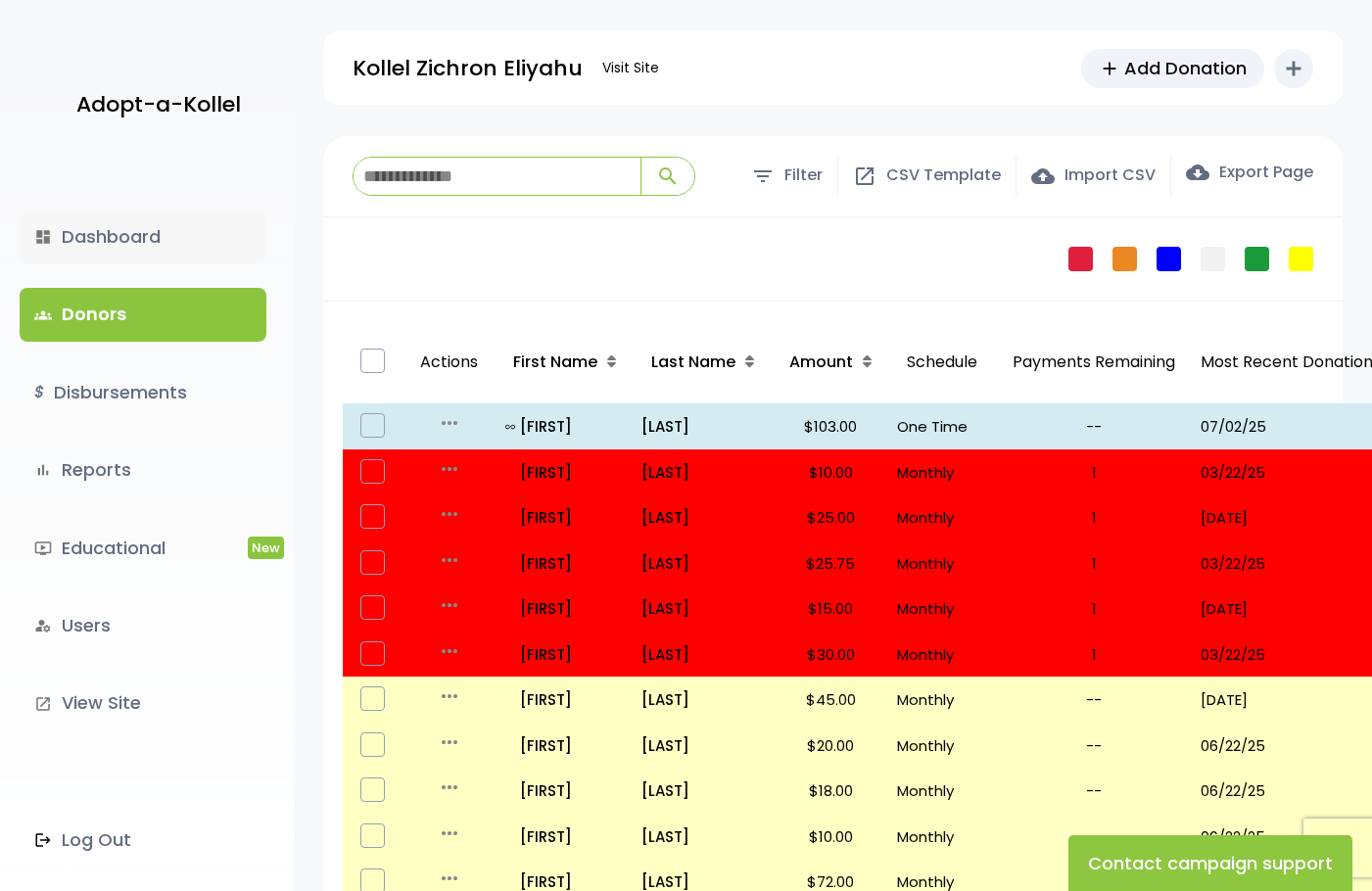 click on "dashboard Dashboard" at bounding box center [143, 237] 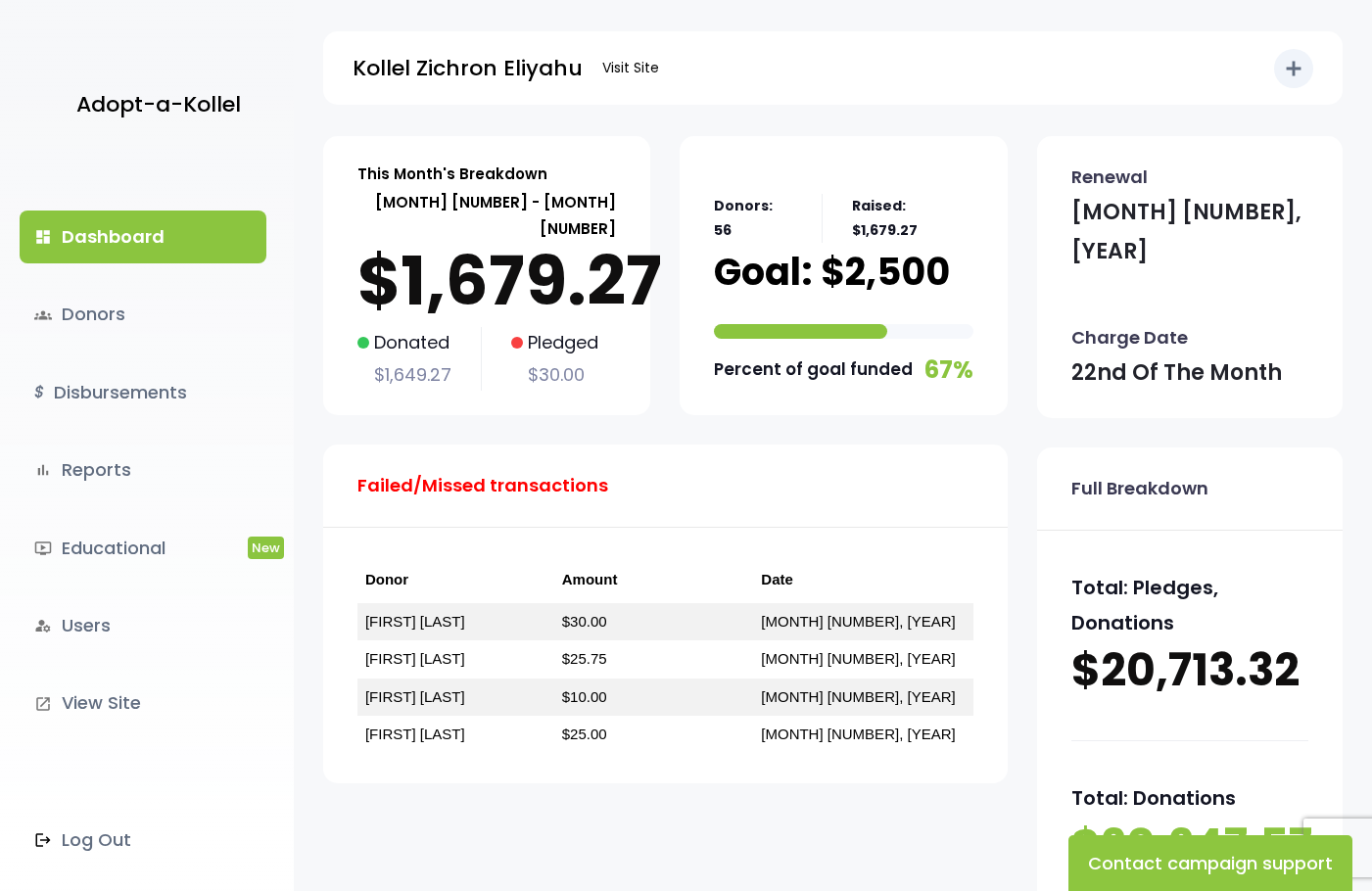 scroll, scrollTop: 0, scrollLeft: 0, axis: both 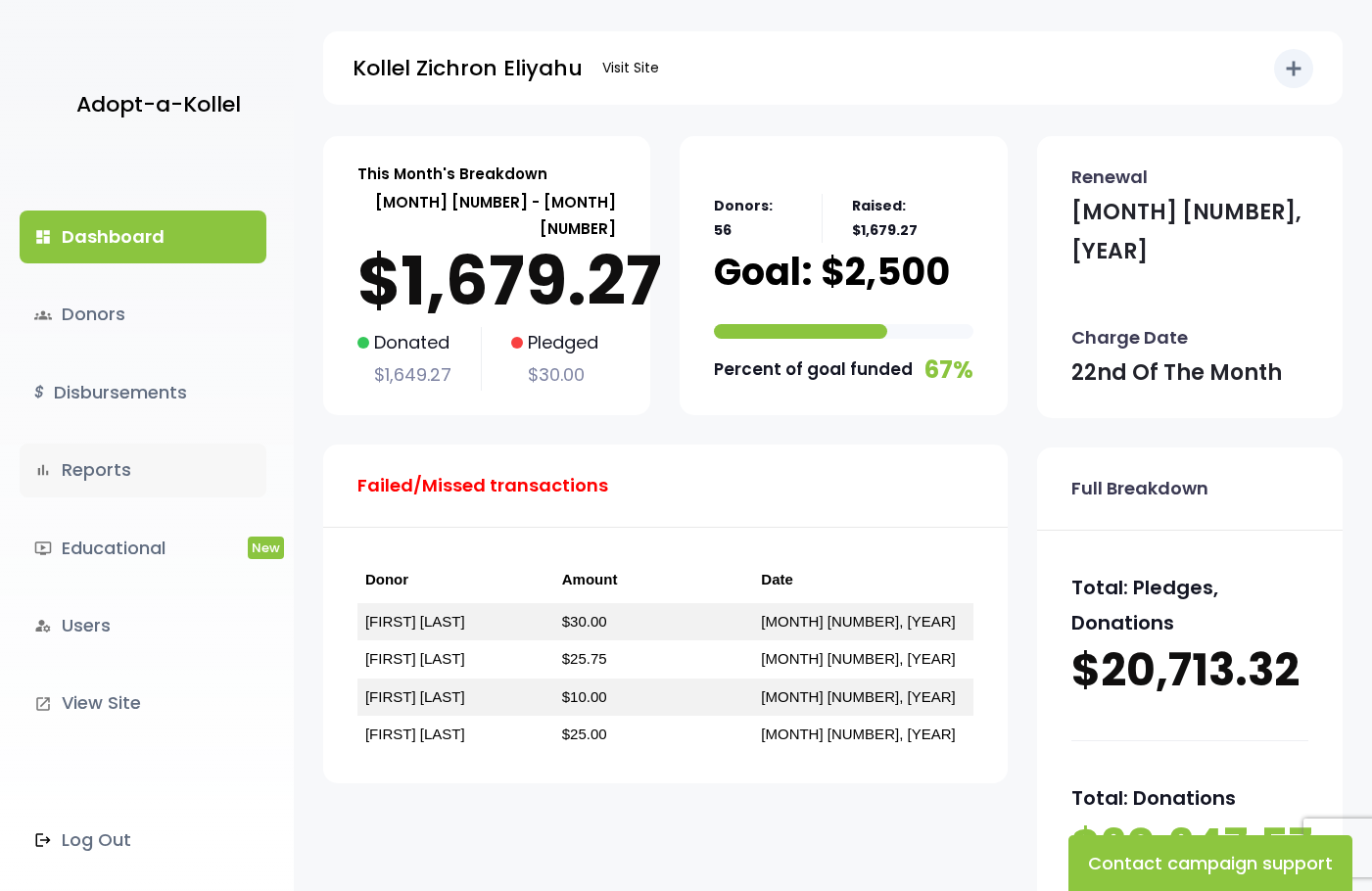 click on "bar_chart Reports" at bounding box center [143, 470] 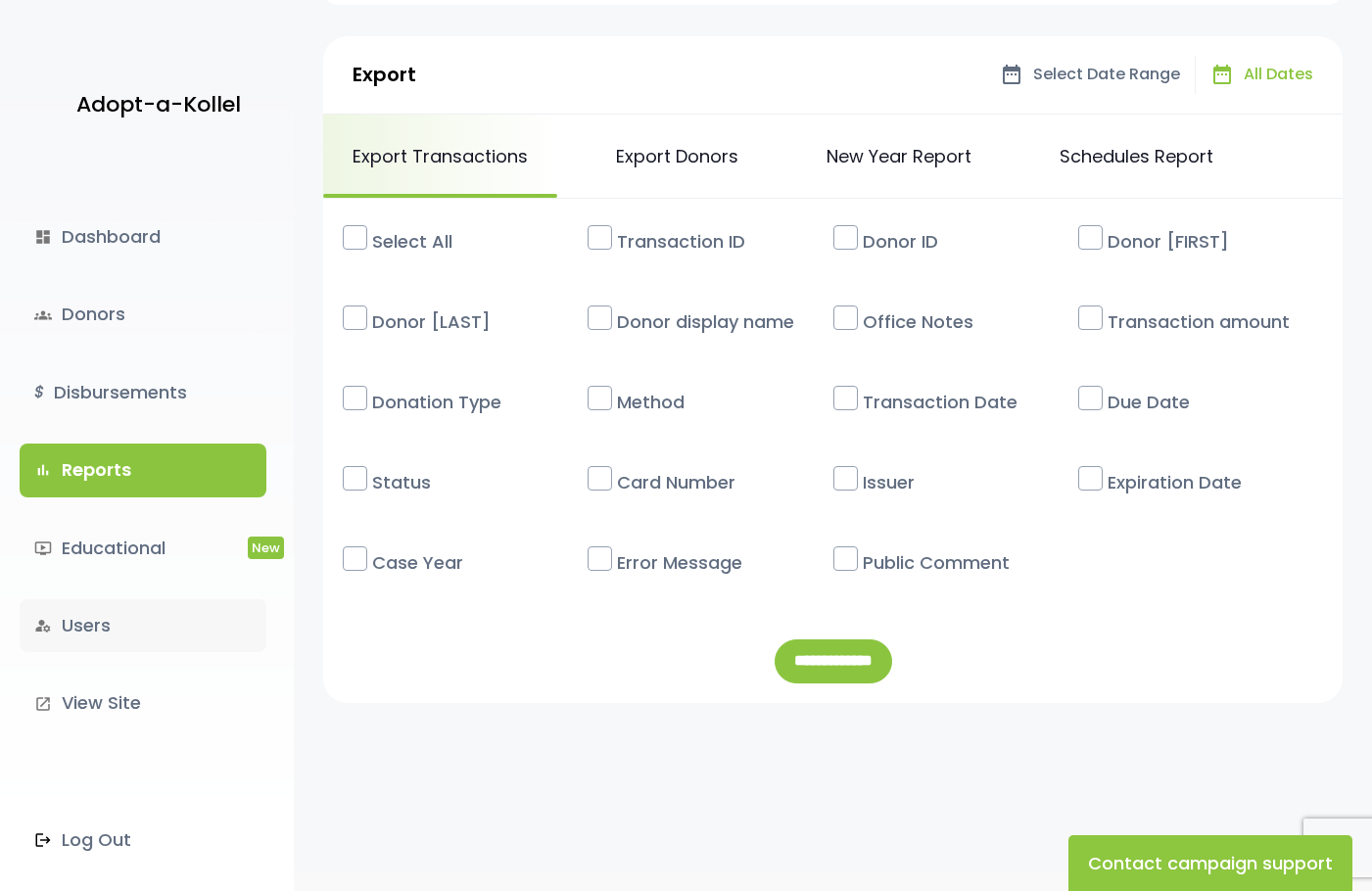 scroll, scrollTop: 0, scrollLeft: 0, axis: both 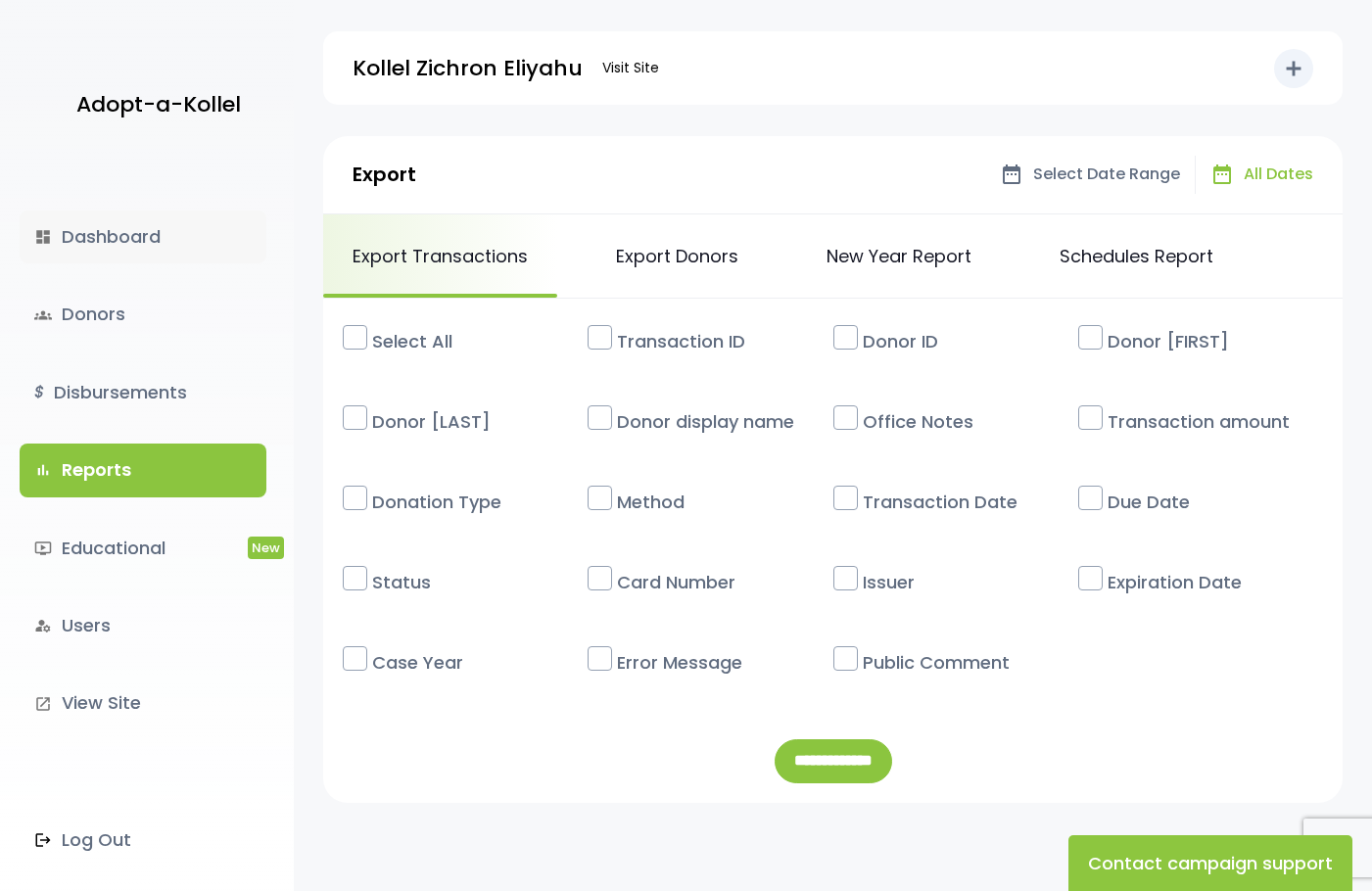 click on "dashboard Dashboard" at bounding box center [143, 237] 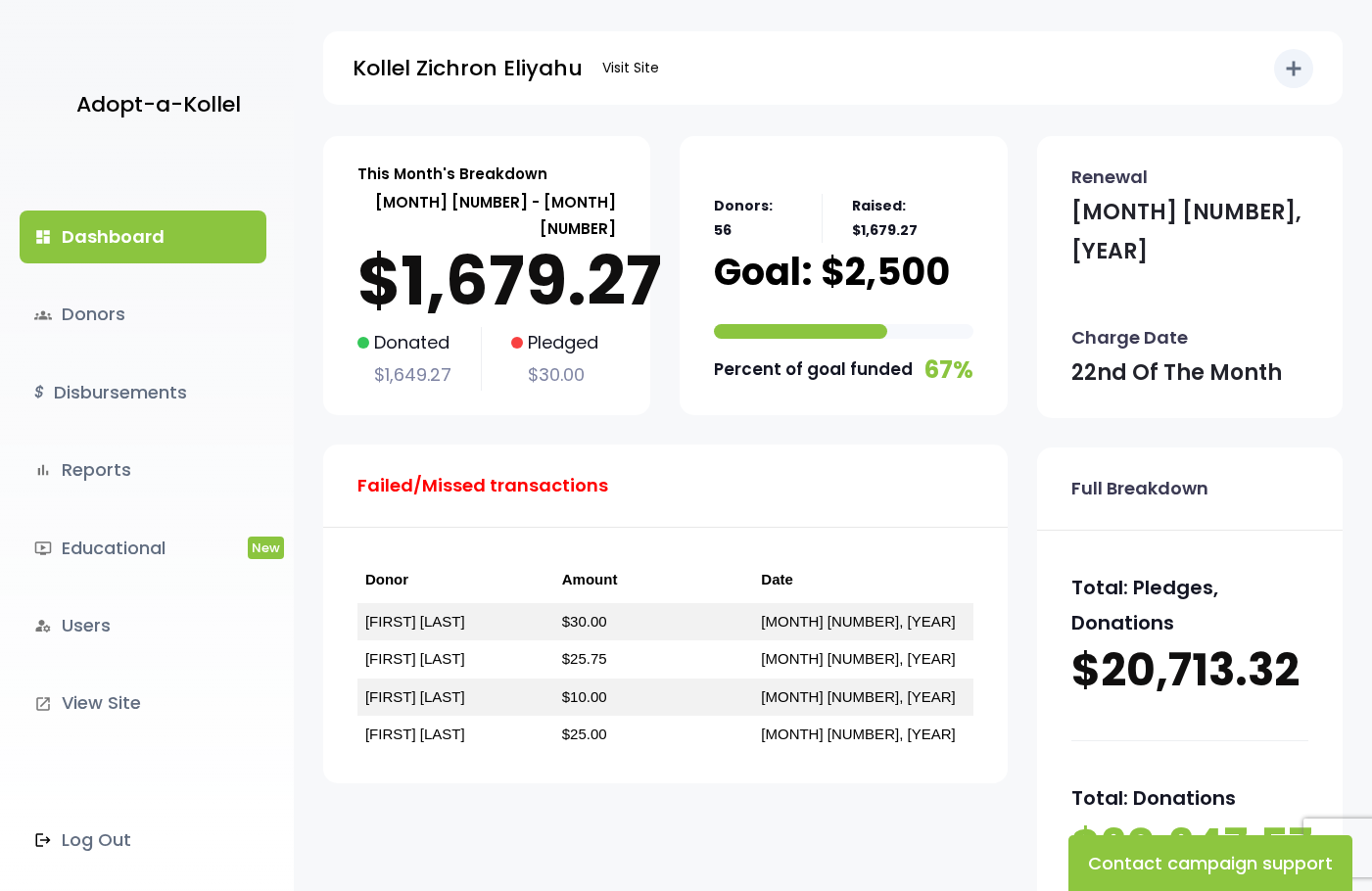 scroll, scrollTop: 0, scrollLeft: 0, axis: both 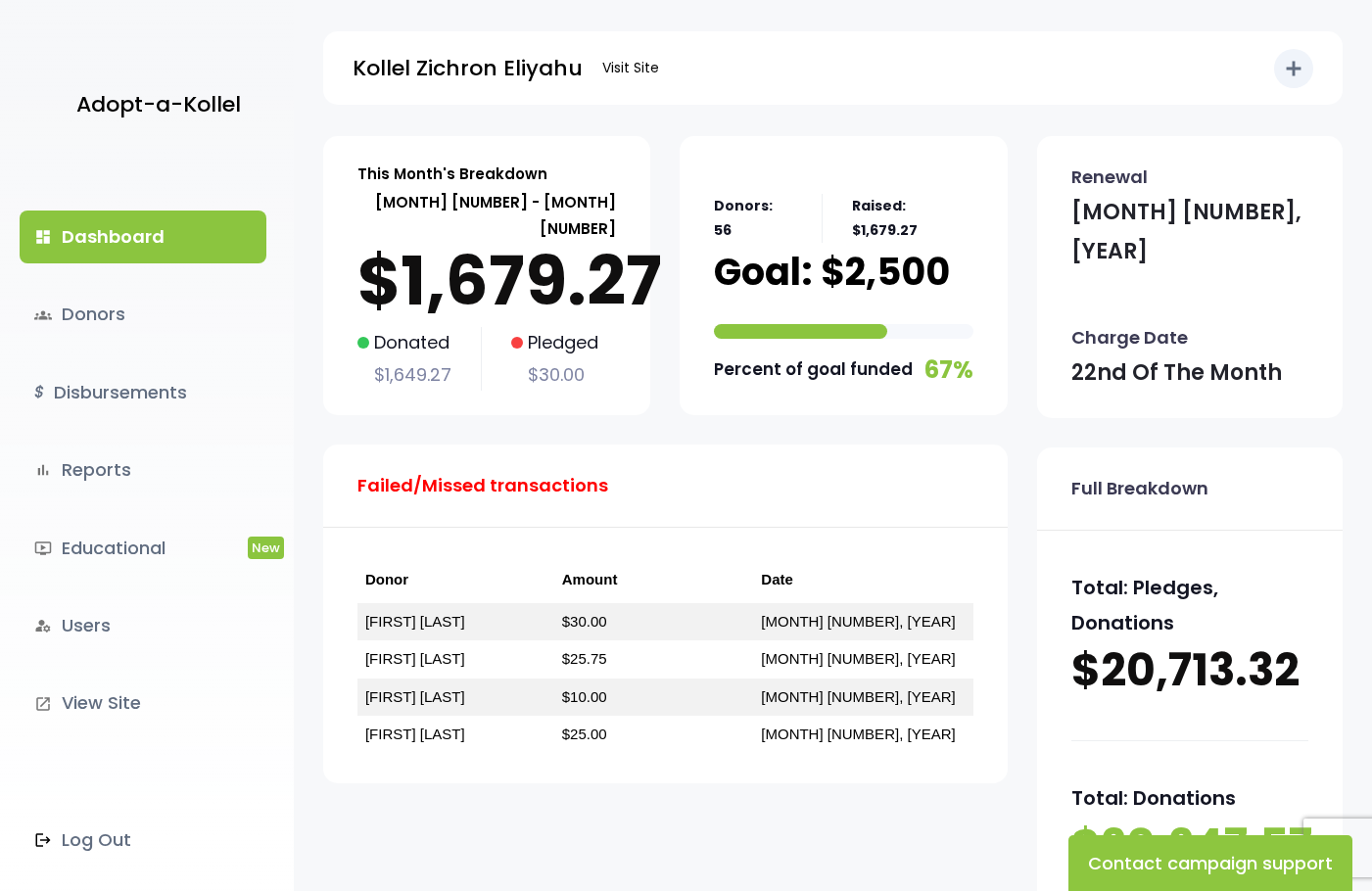 click on "dashboard Dashboard" at bounding box center (143, 237) 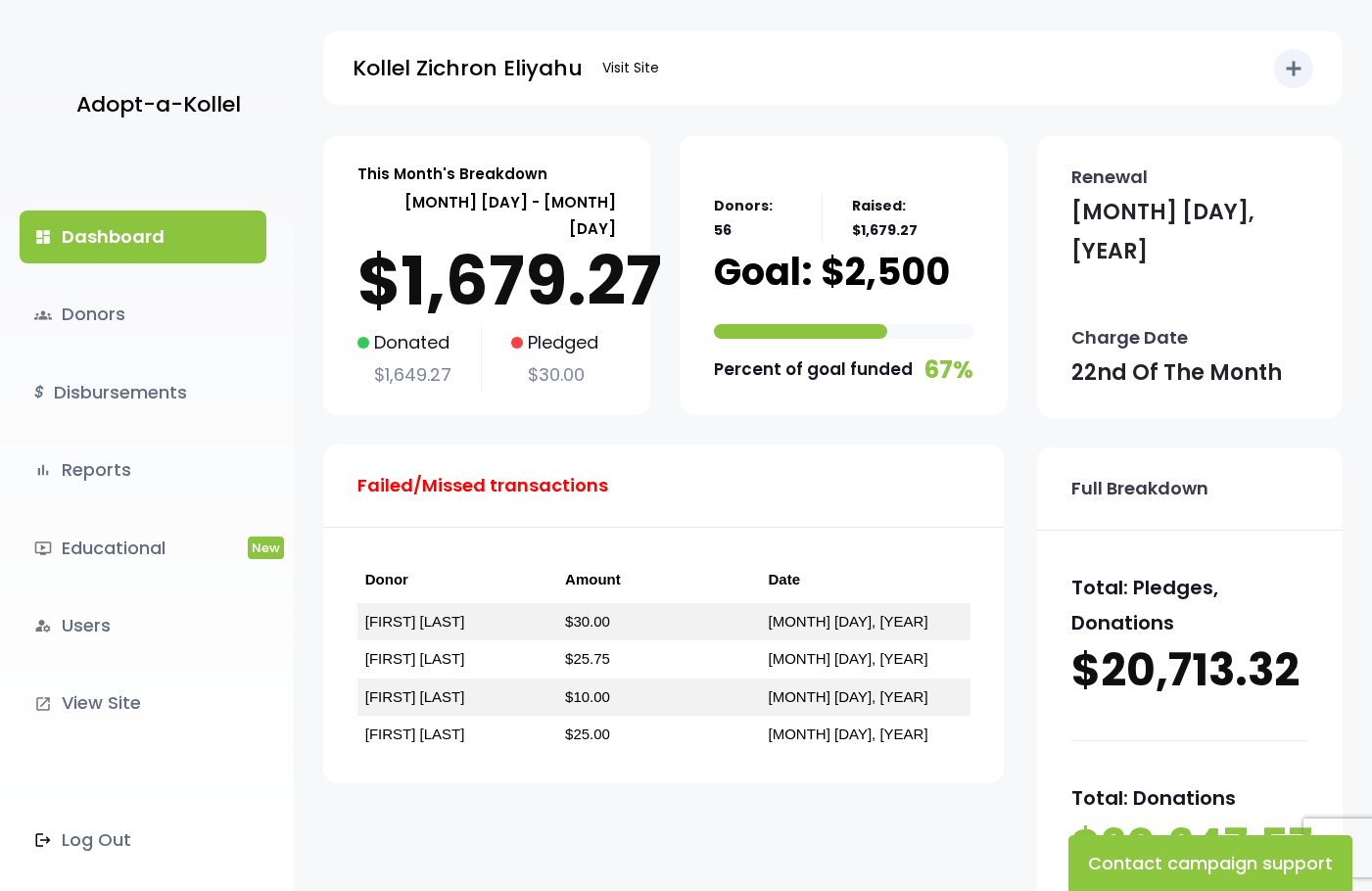 scroll, scrollTop: 0, scrollLeft: 0, axis: both 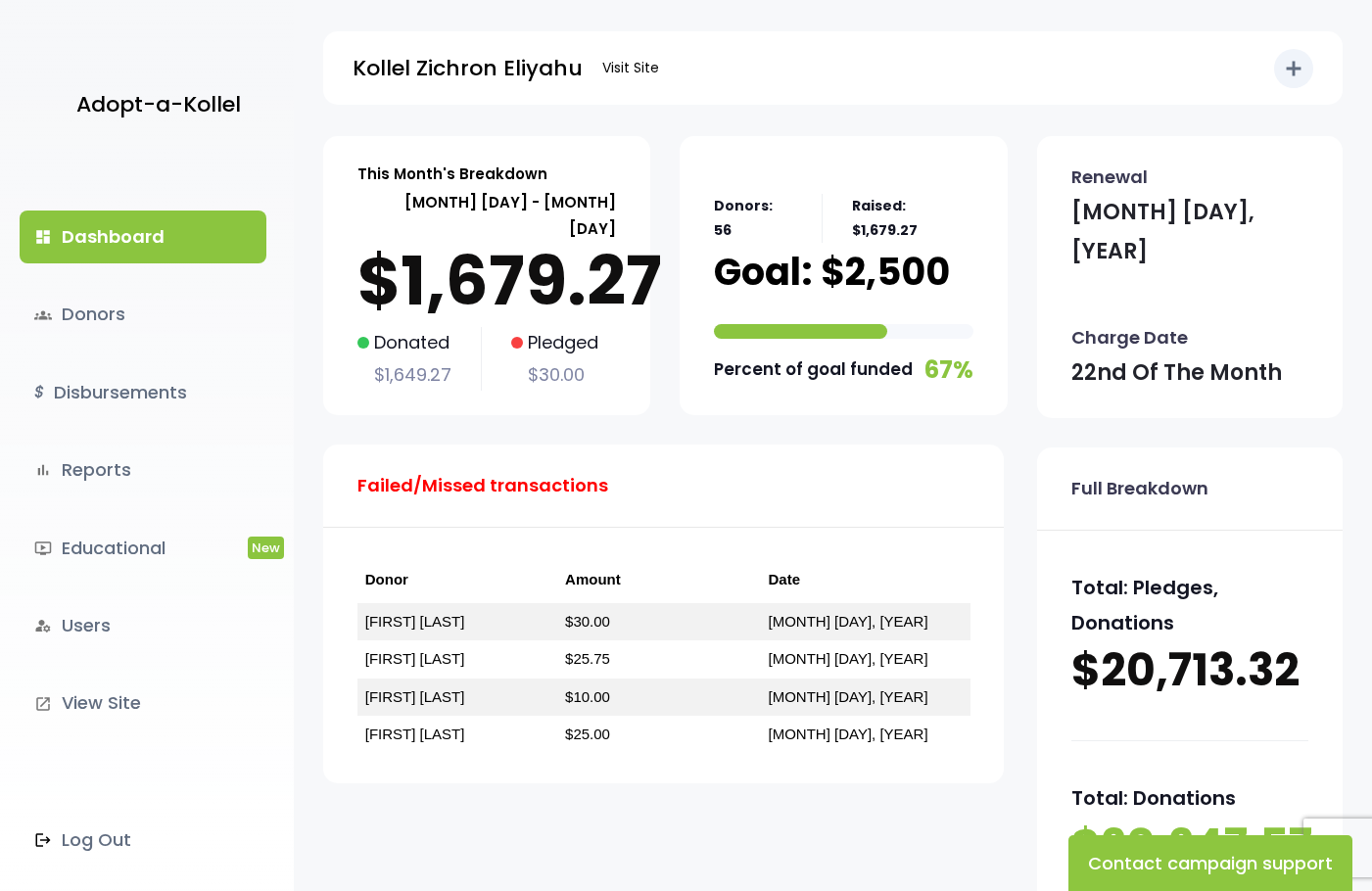 click on "dashboard Dashboard" at bounding box center [143, 237] 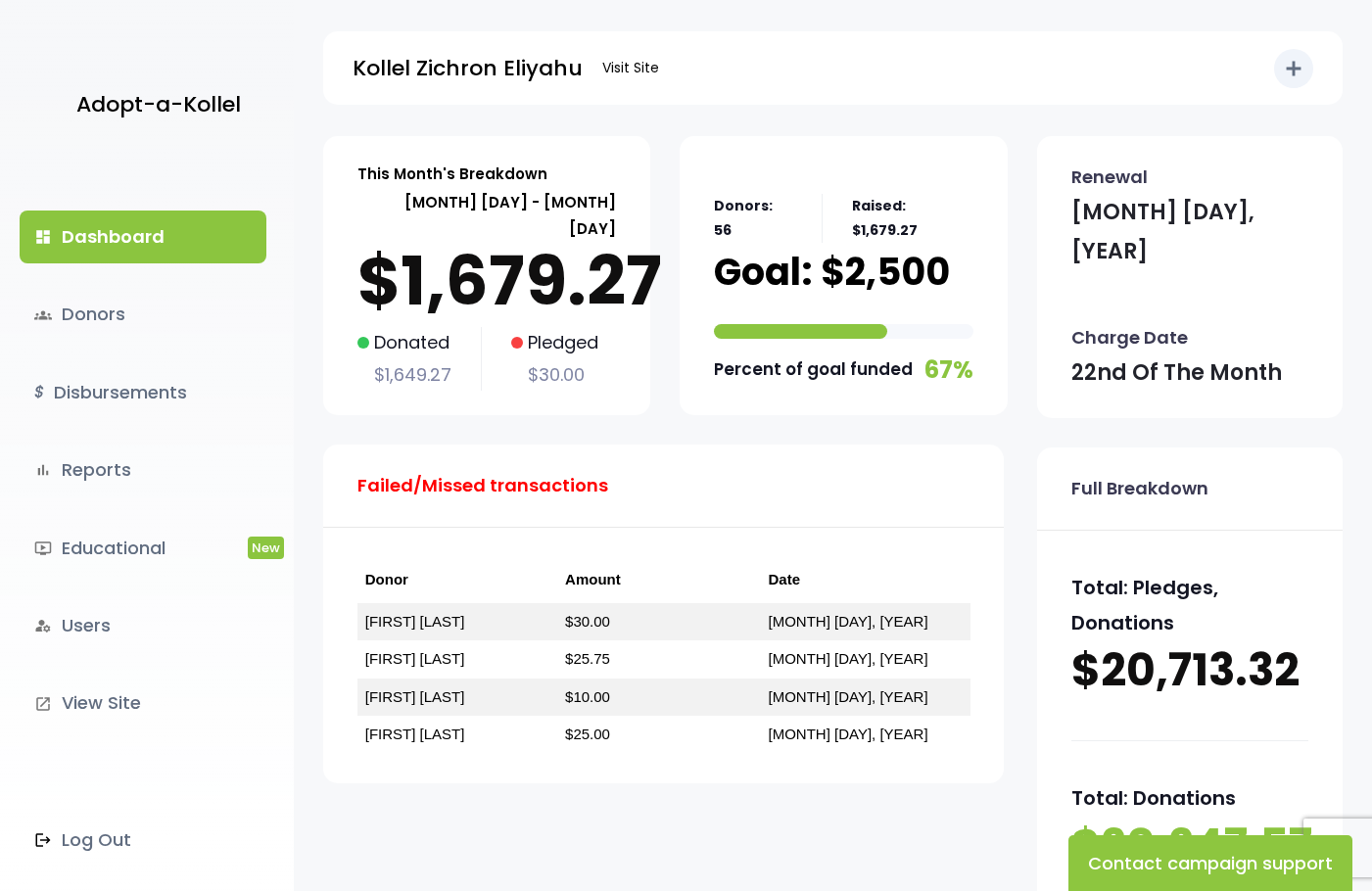 scroll, scrollTop: 0, scrollLeft: 0, axis: both 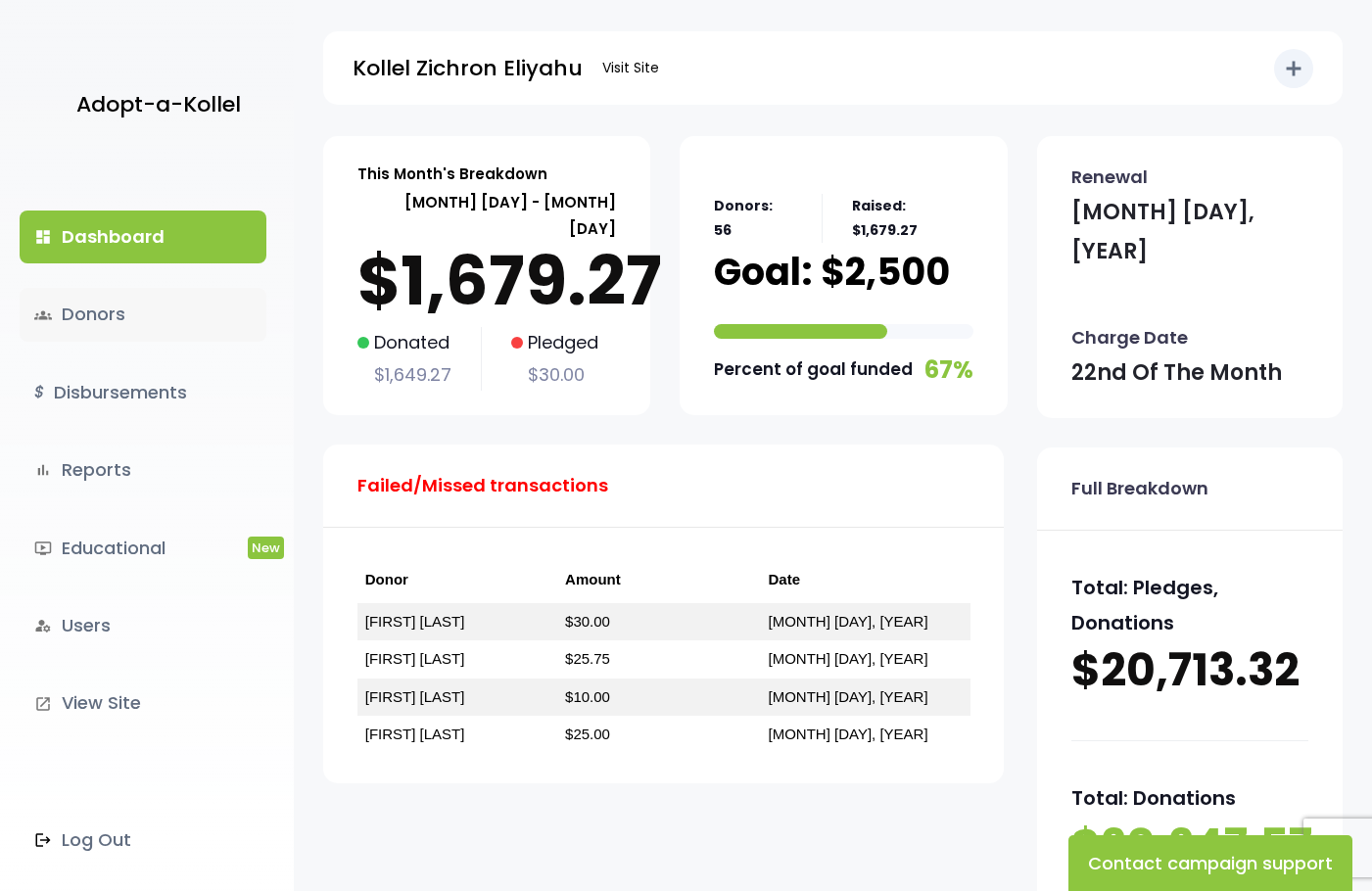 click on "groups Donors" at bounding box center [143, 314] 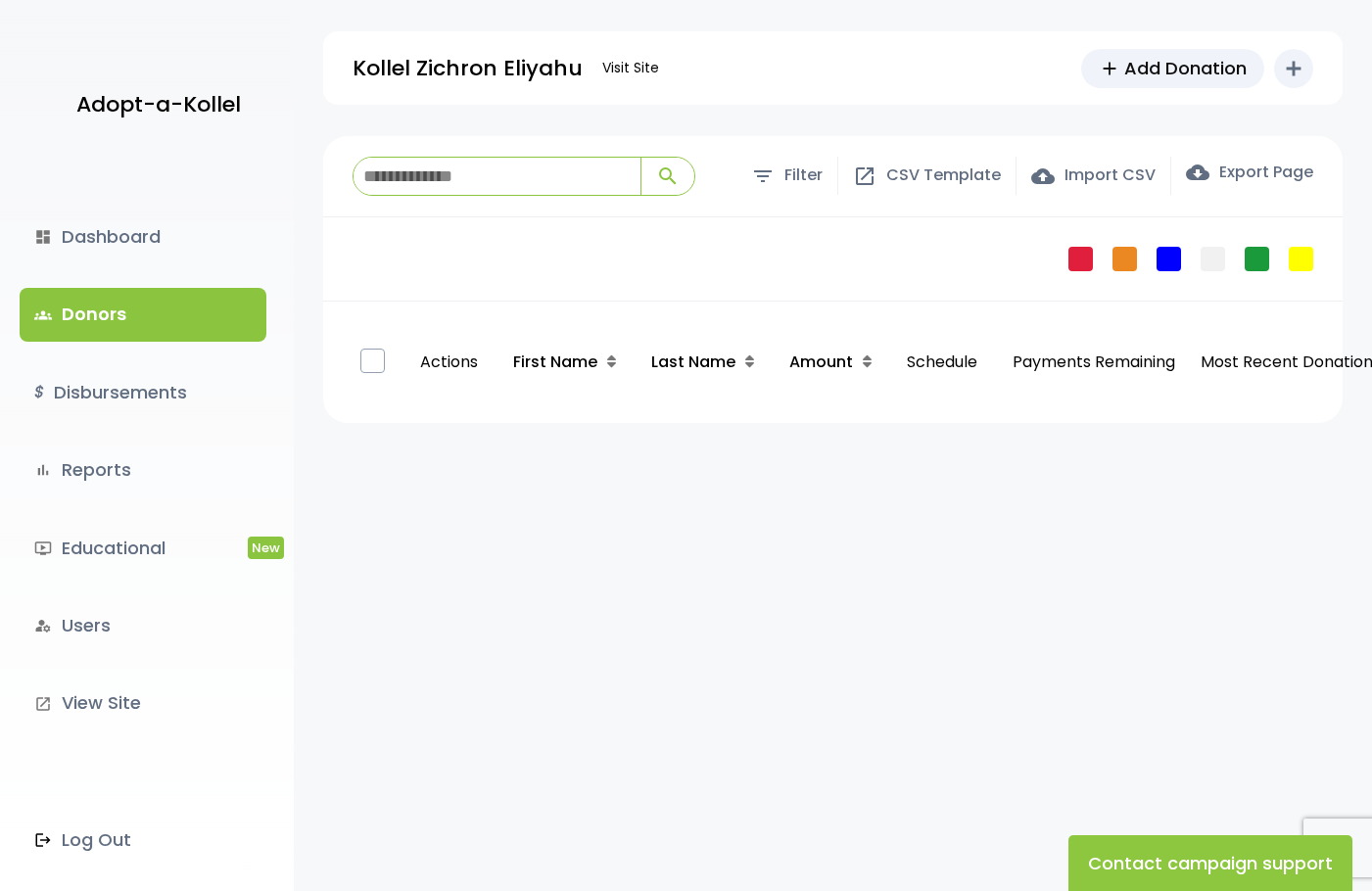 scroll, scrollTop: 0, scrollLeft: 0, axis: both 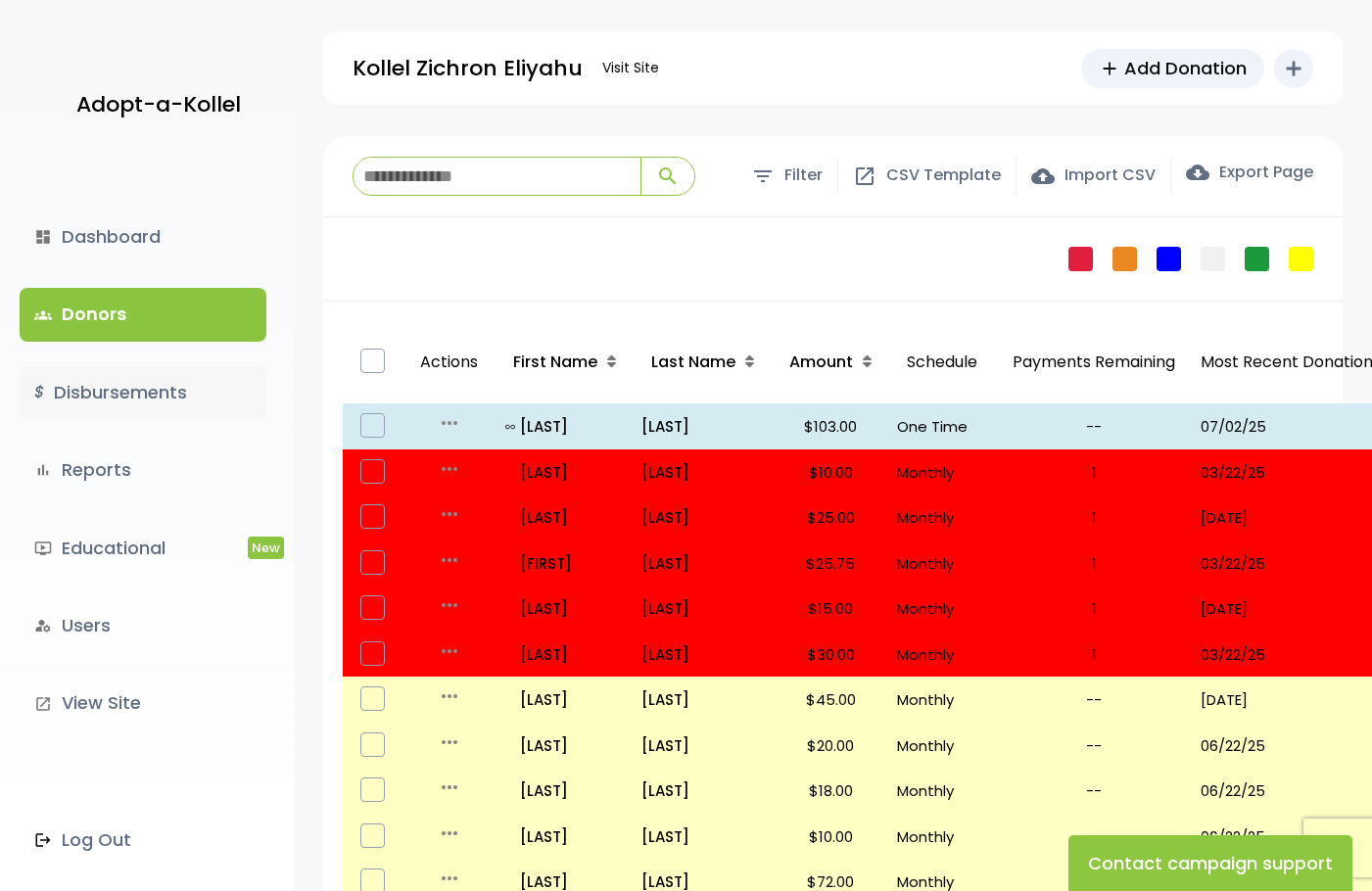 click on "$ Disbursements" at bounding box center (143, 393) 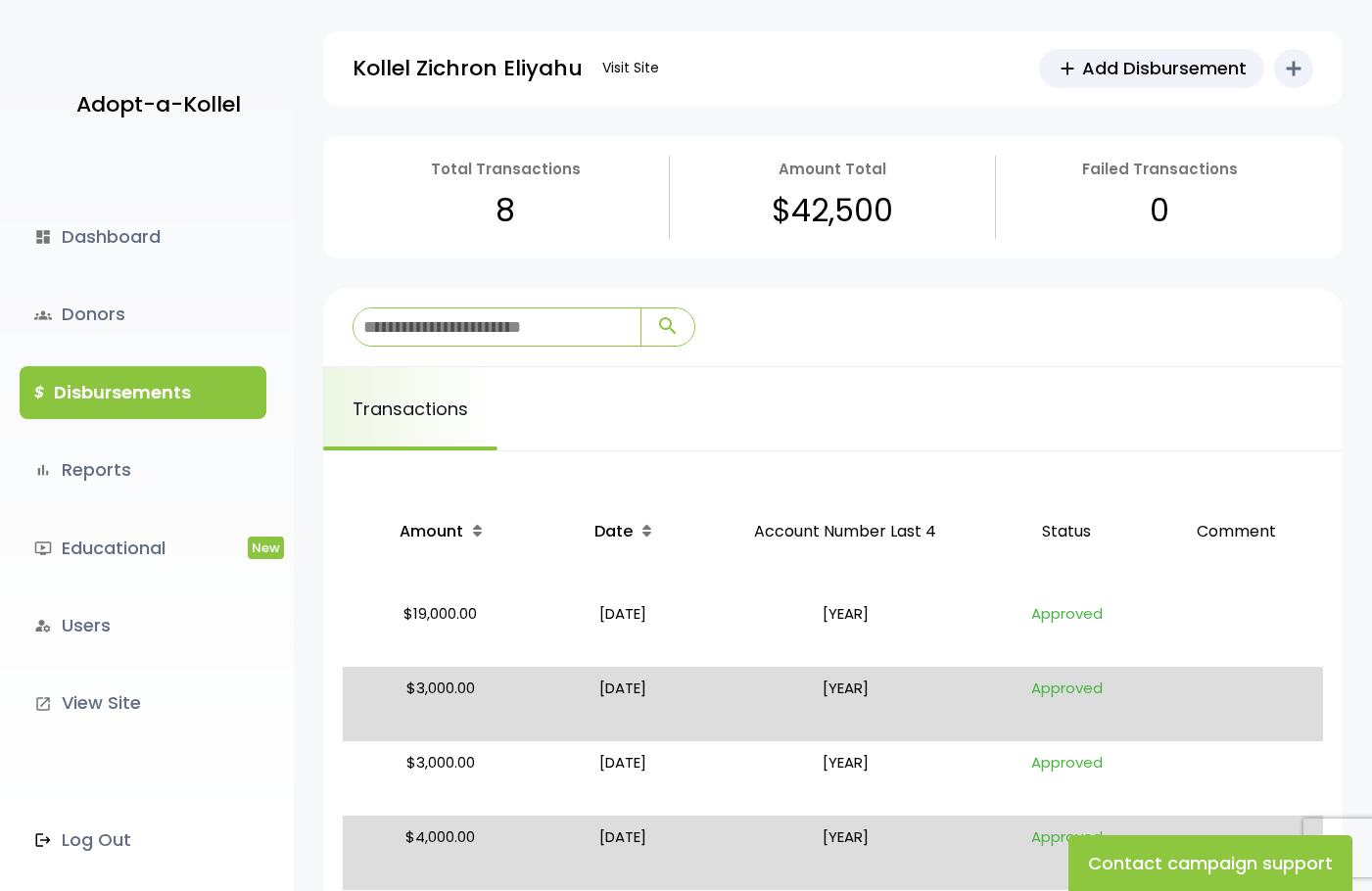 scroll, scrollTop: 0, scrollLeft: 0, axis: both 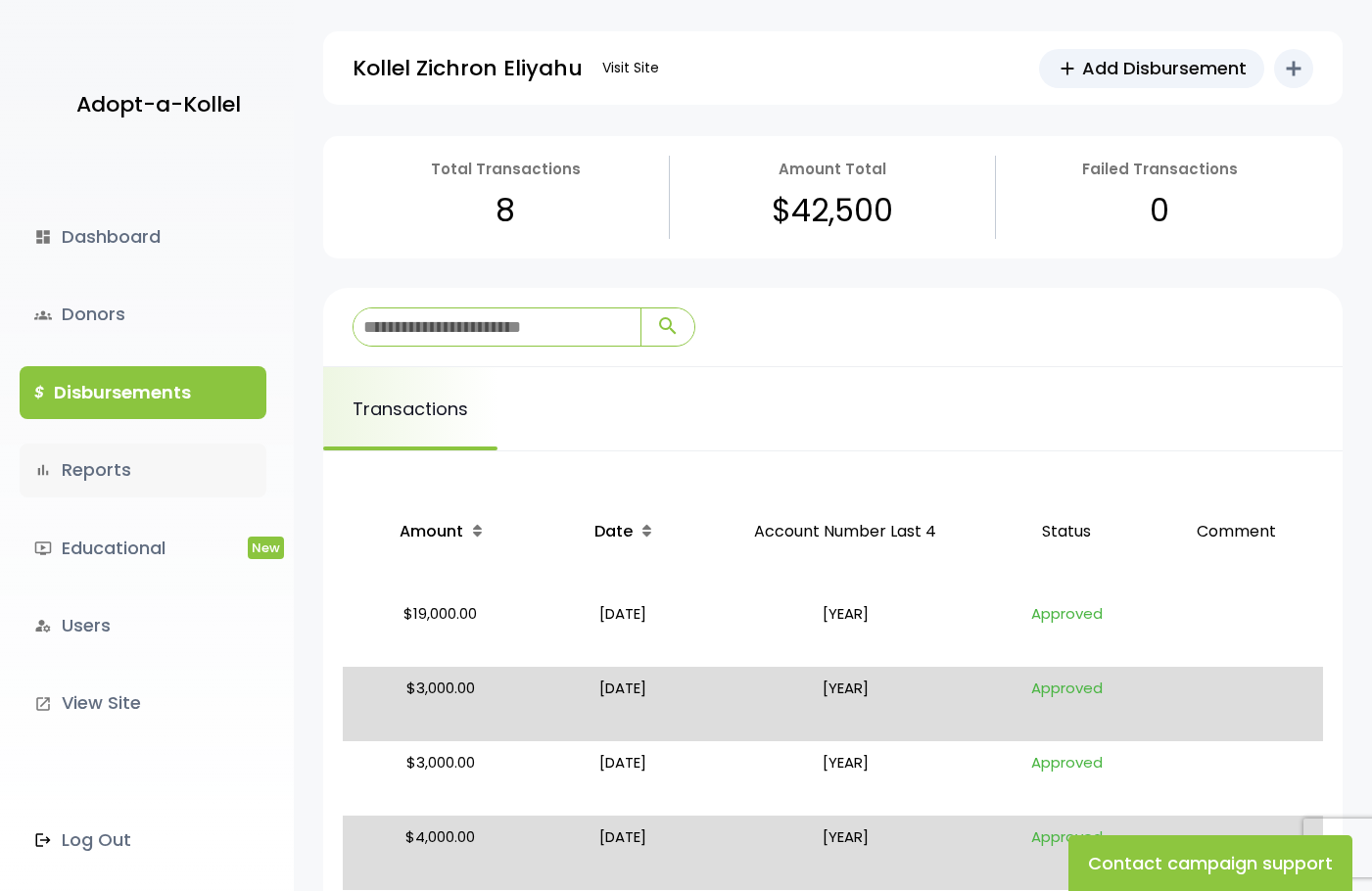 click on "bar_chart Reports" at bounding box center [143, 470] 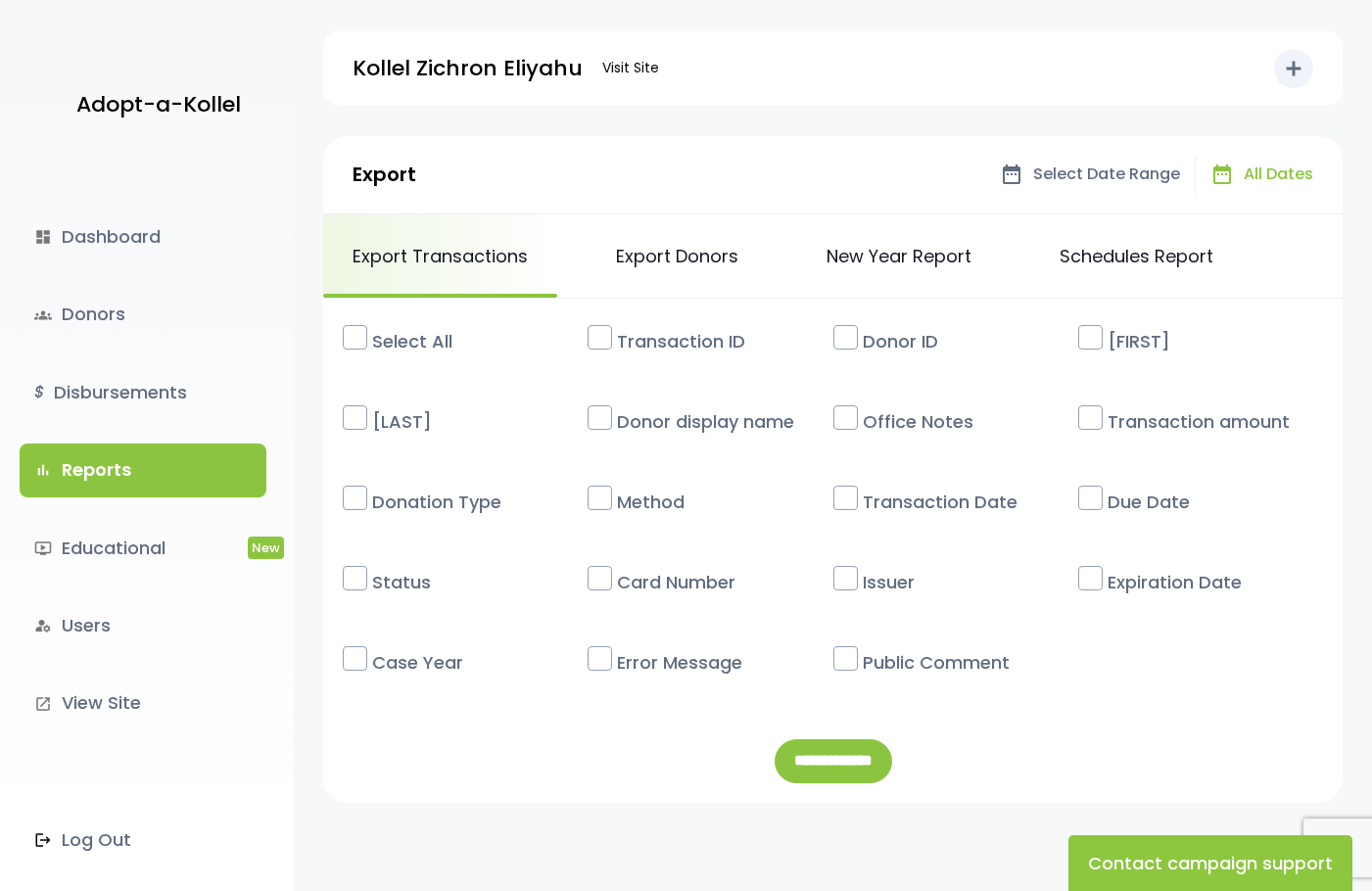 scroll, scrollTop: 0, scrollLeft: 0, axis: both 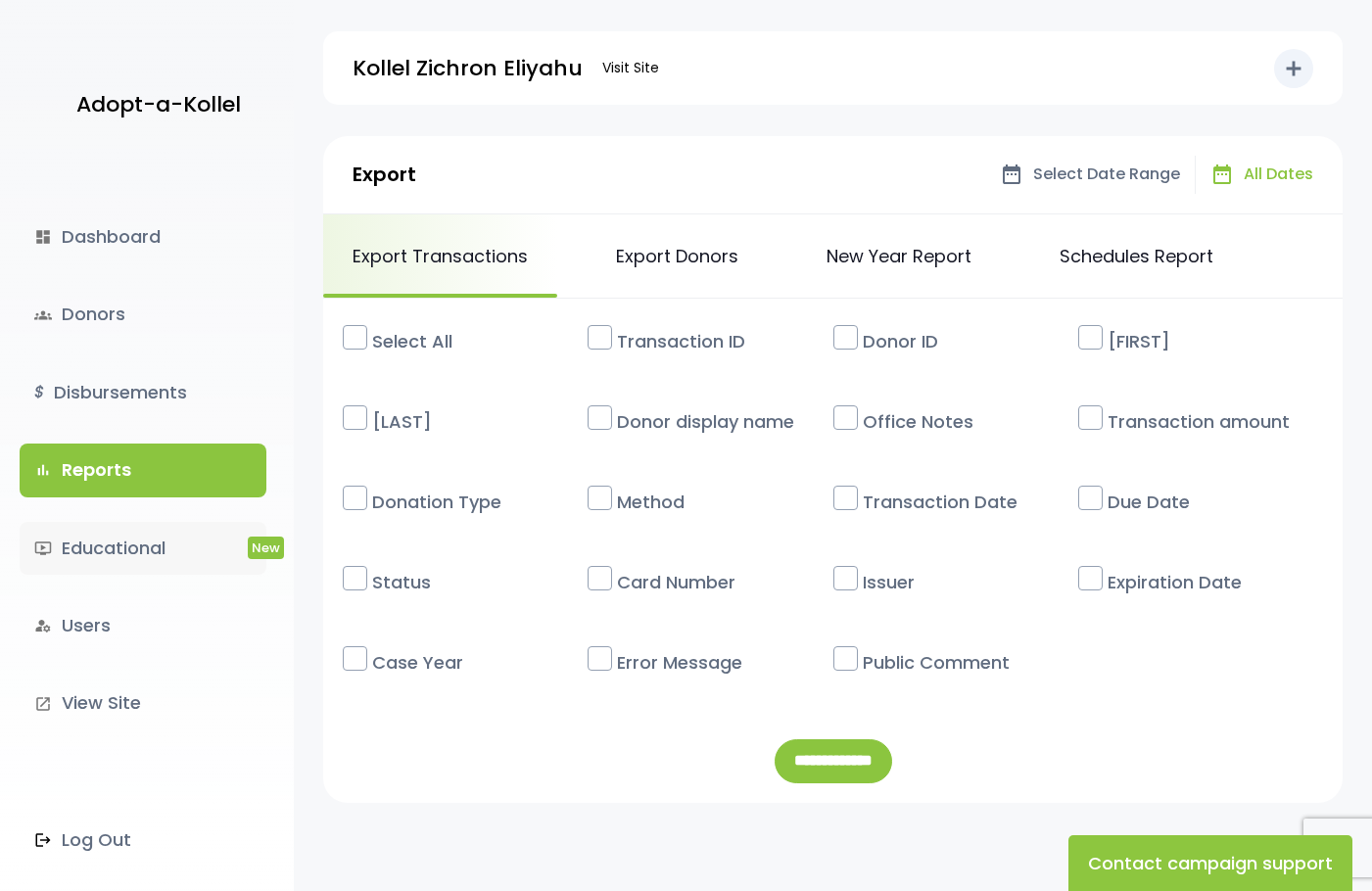 click on "ondemand_video Educational New" at bounding box center (143, 548) 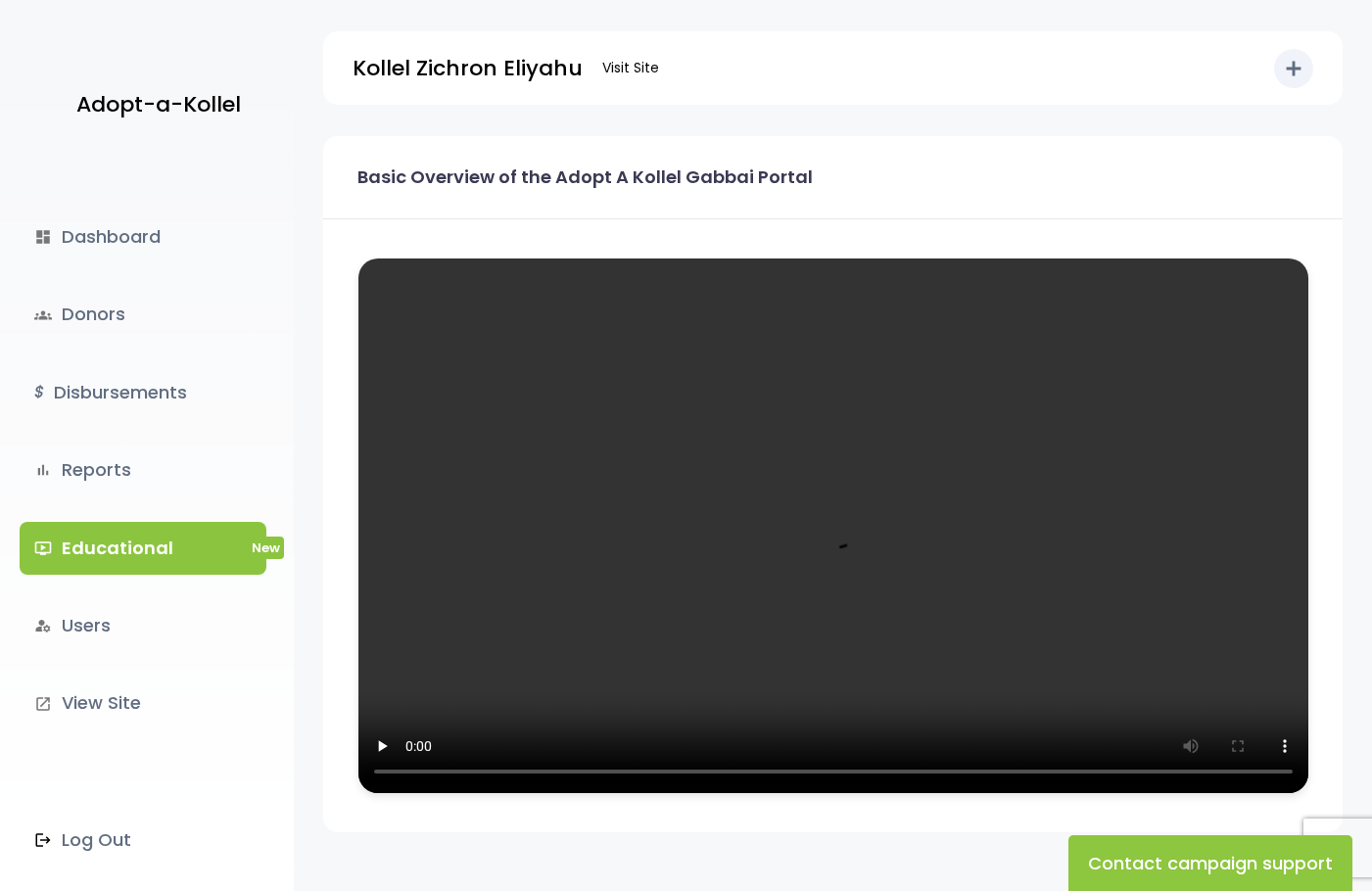 scroll, scrollTop: 0, scrollLeft: 0, axis: both 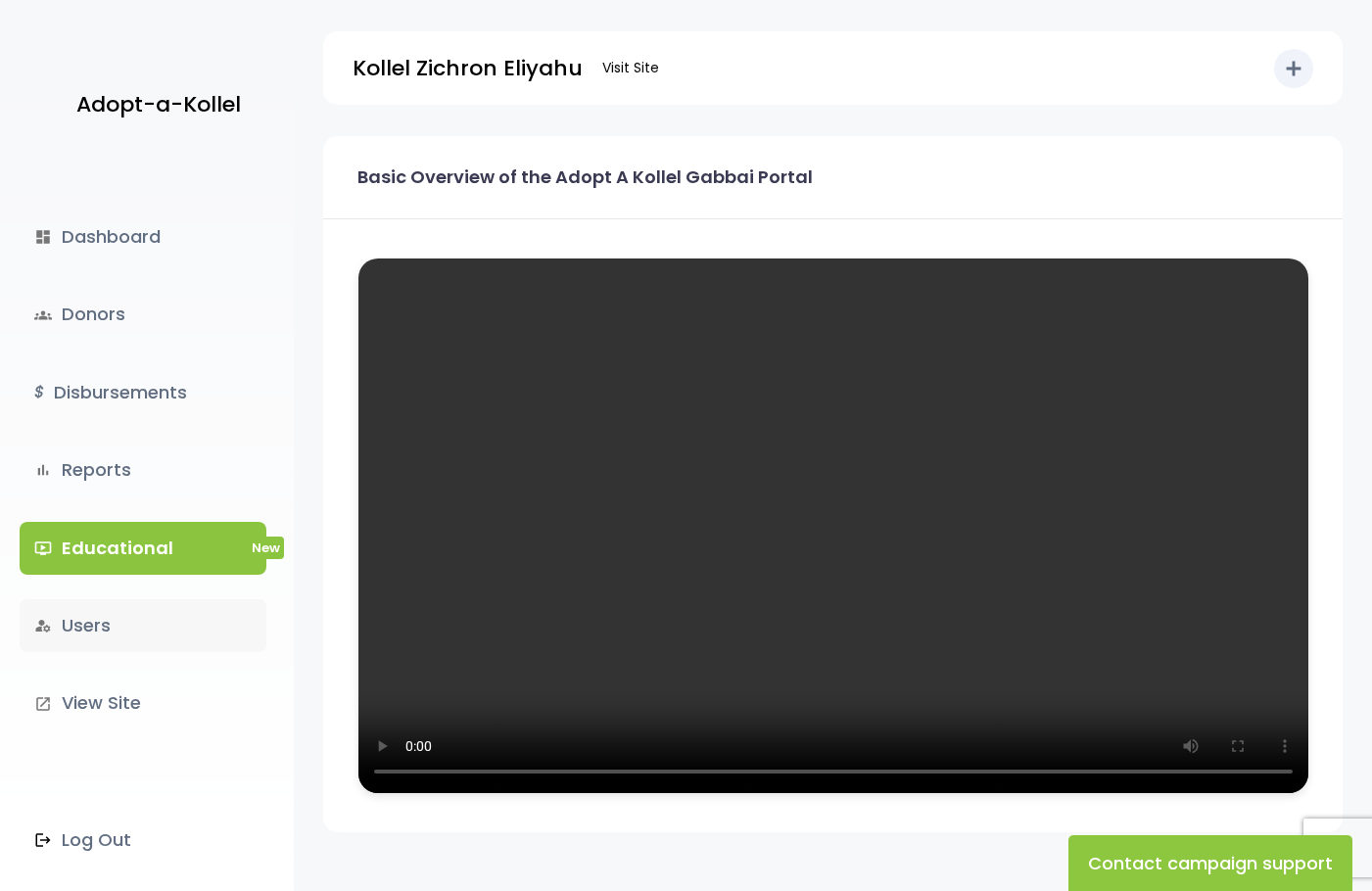 click on "manage_accounts Users" at bounding box center [143, 626] 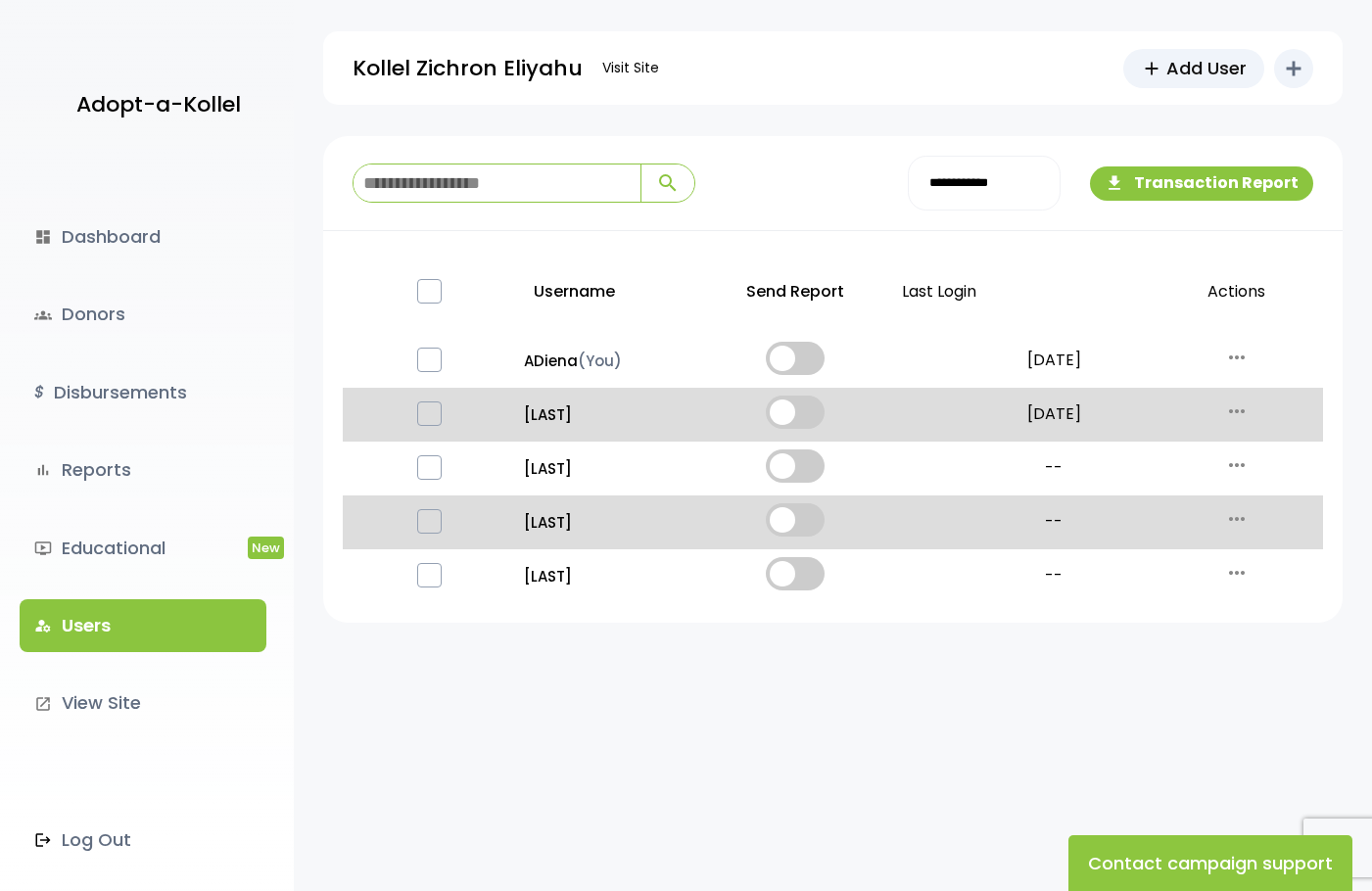 scroll, scrollTop: 0, scrollLeft: 0, axis: both 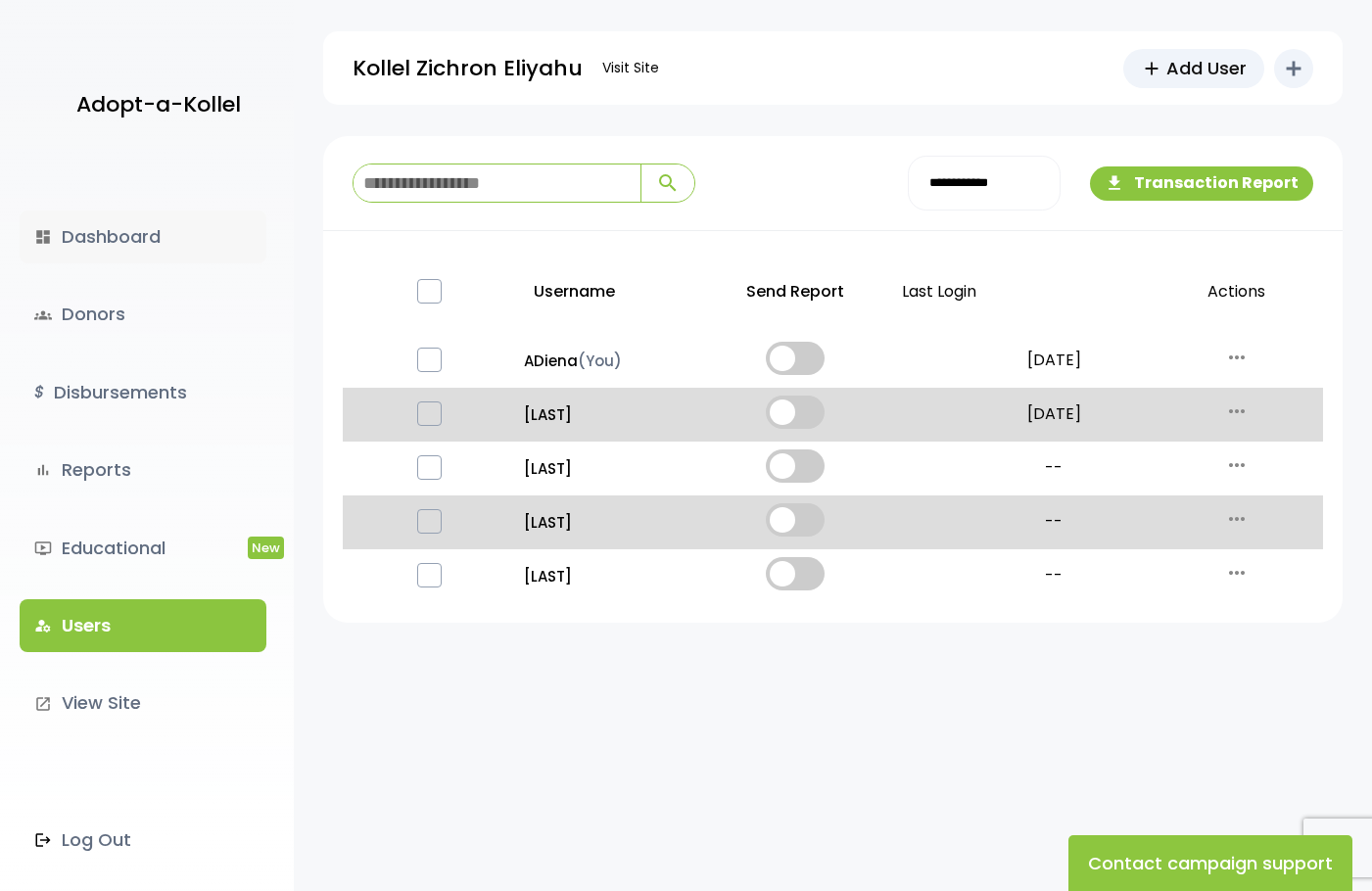 click on "dashboard Dashboard" at bounding box center [143, 237] 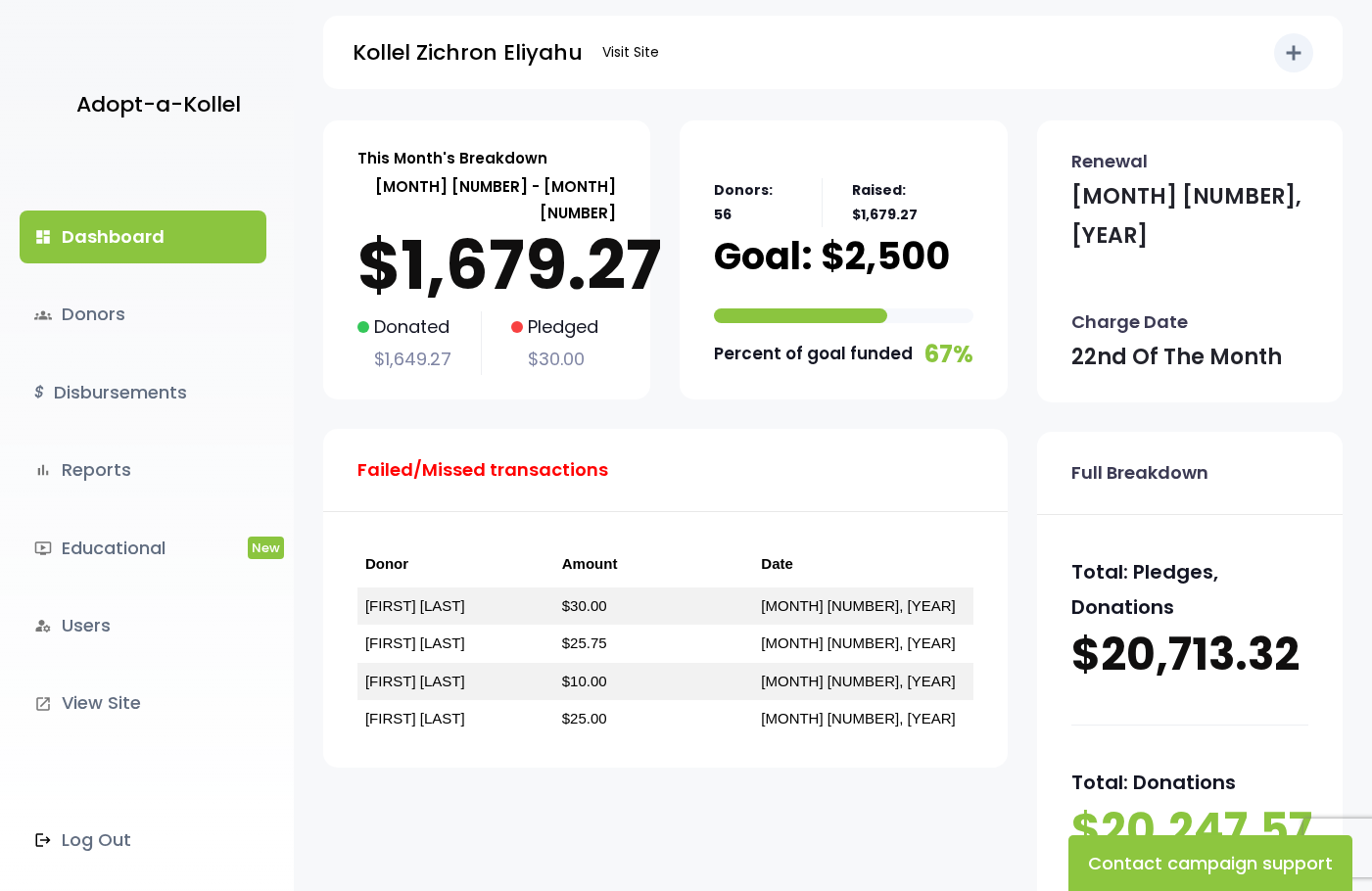 scroll, scrollTop: 0, scrollLeft: 0, axis: both 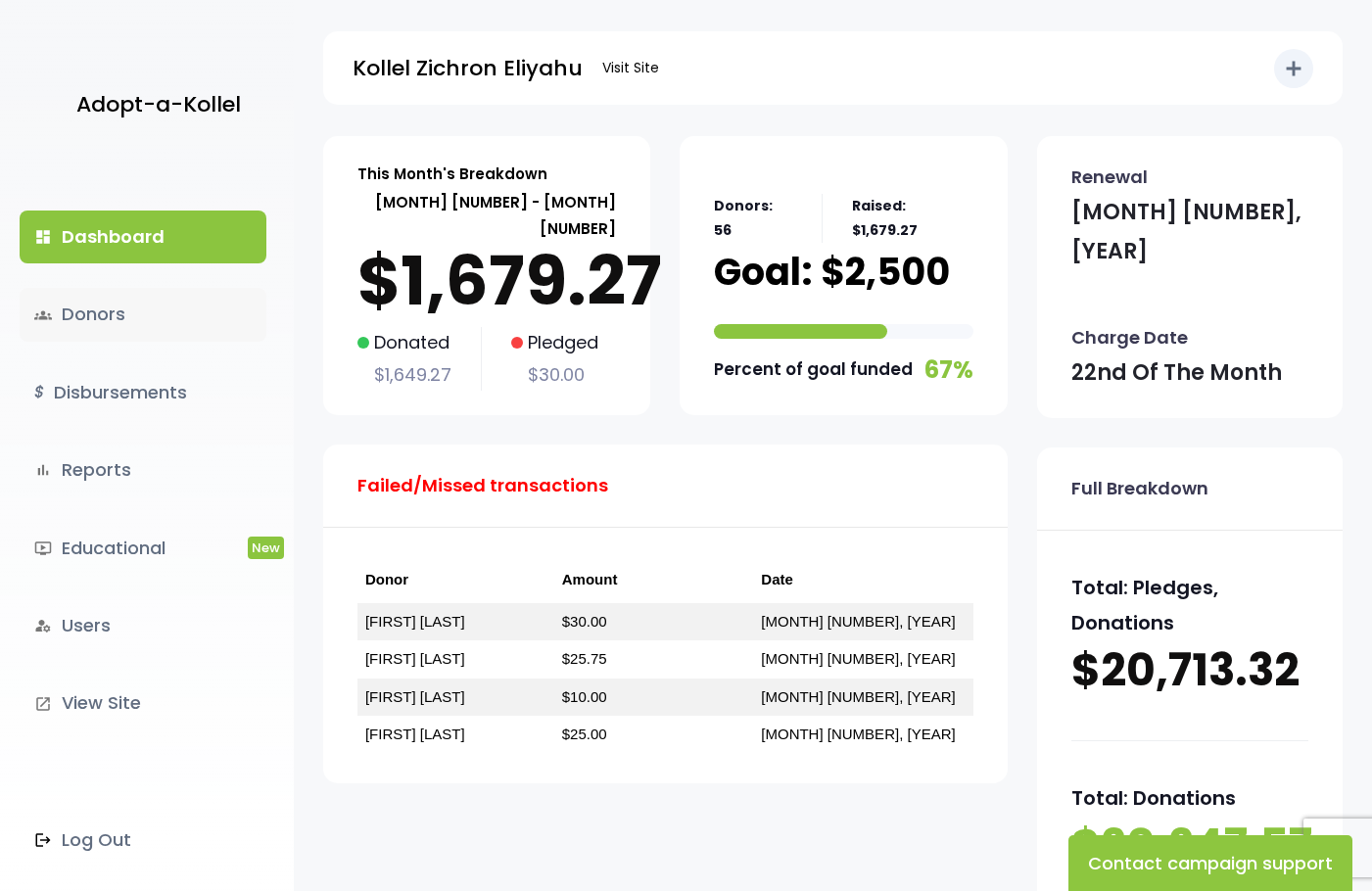 click on "groups Donors" at bounding box center (143, 314) 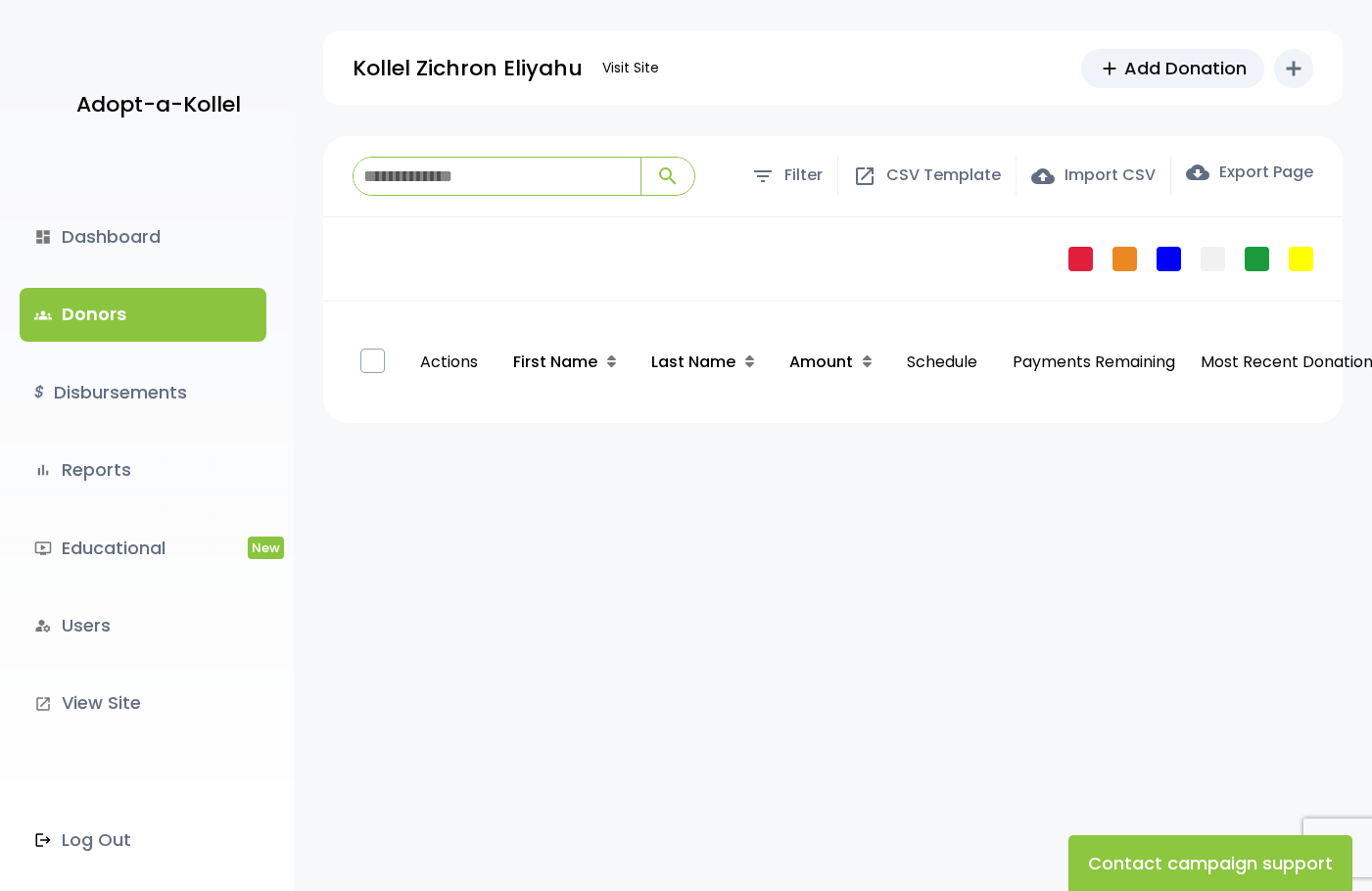scroll, scrollTop: 0, scrollLeft: 0, axis: both 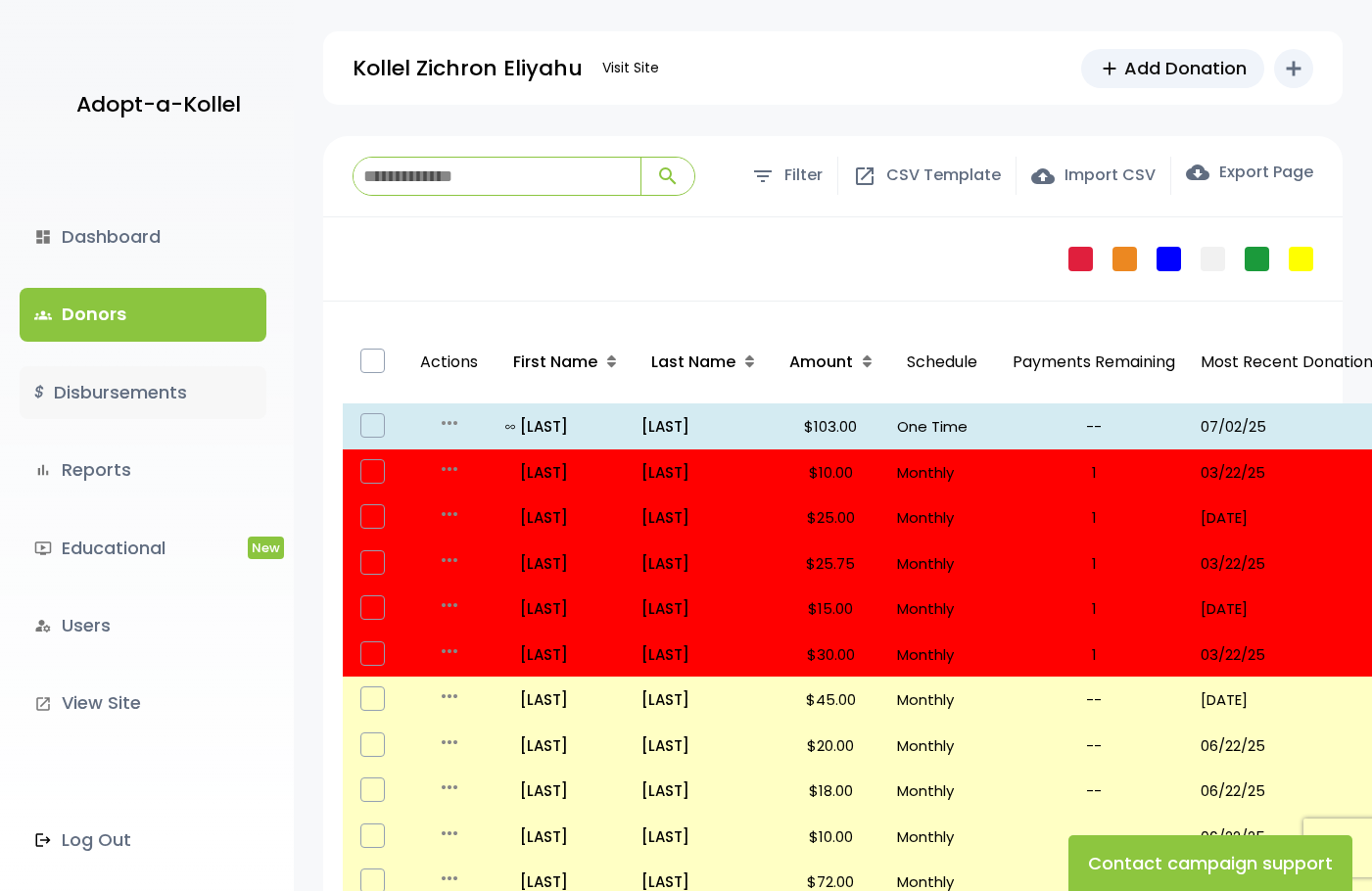 click on "$ Disbursements" at bounding box center [143, 393] 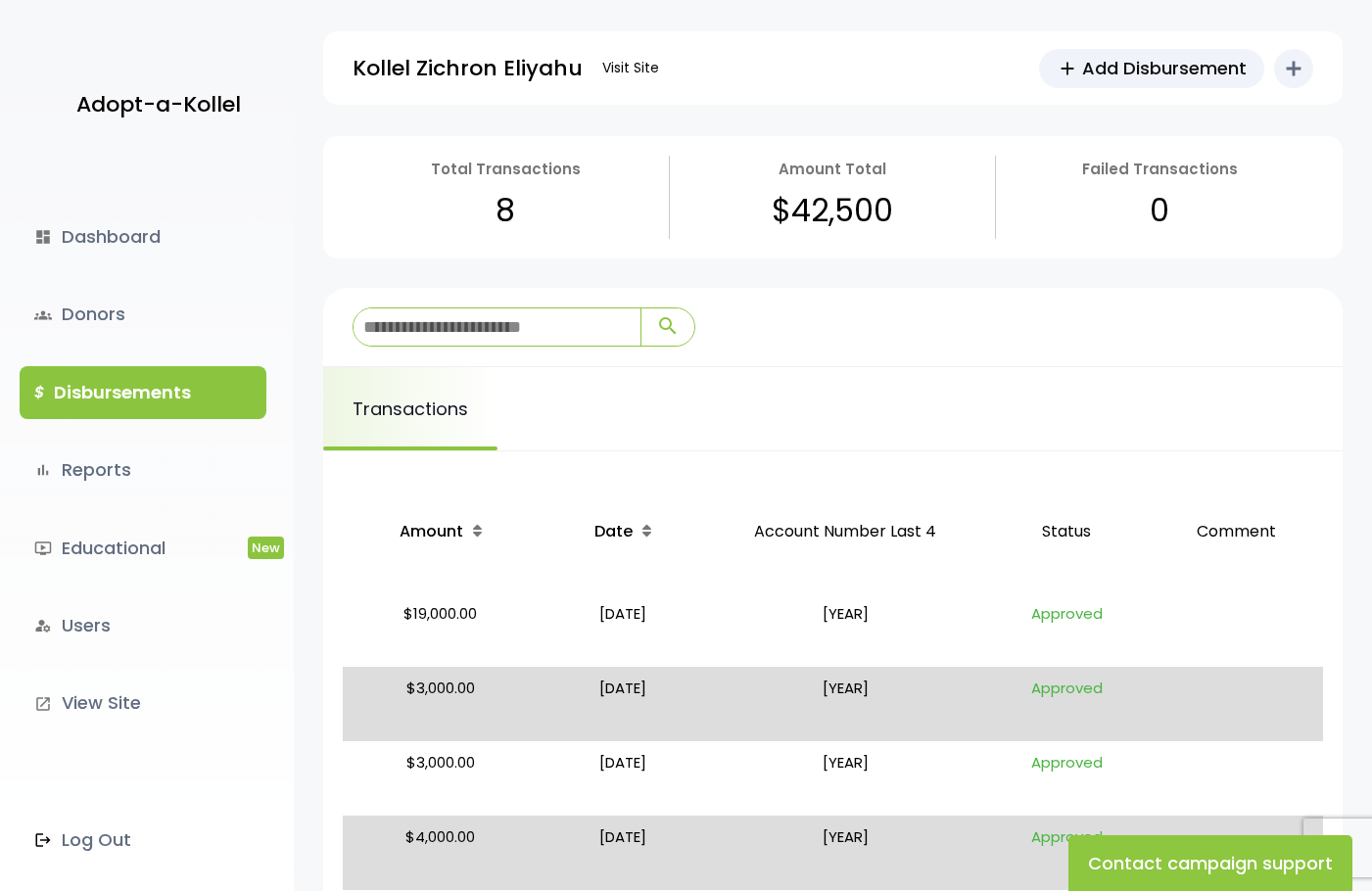 scroll, scrollTop: 0, scrollLeft: 0, axis: both 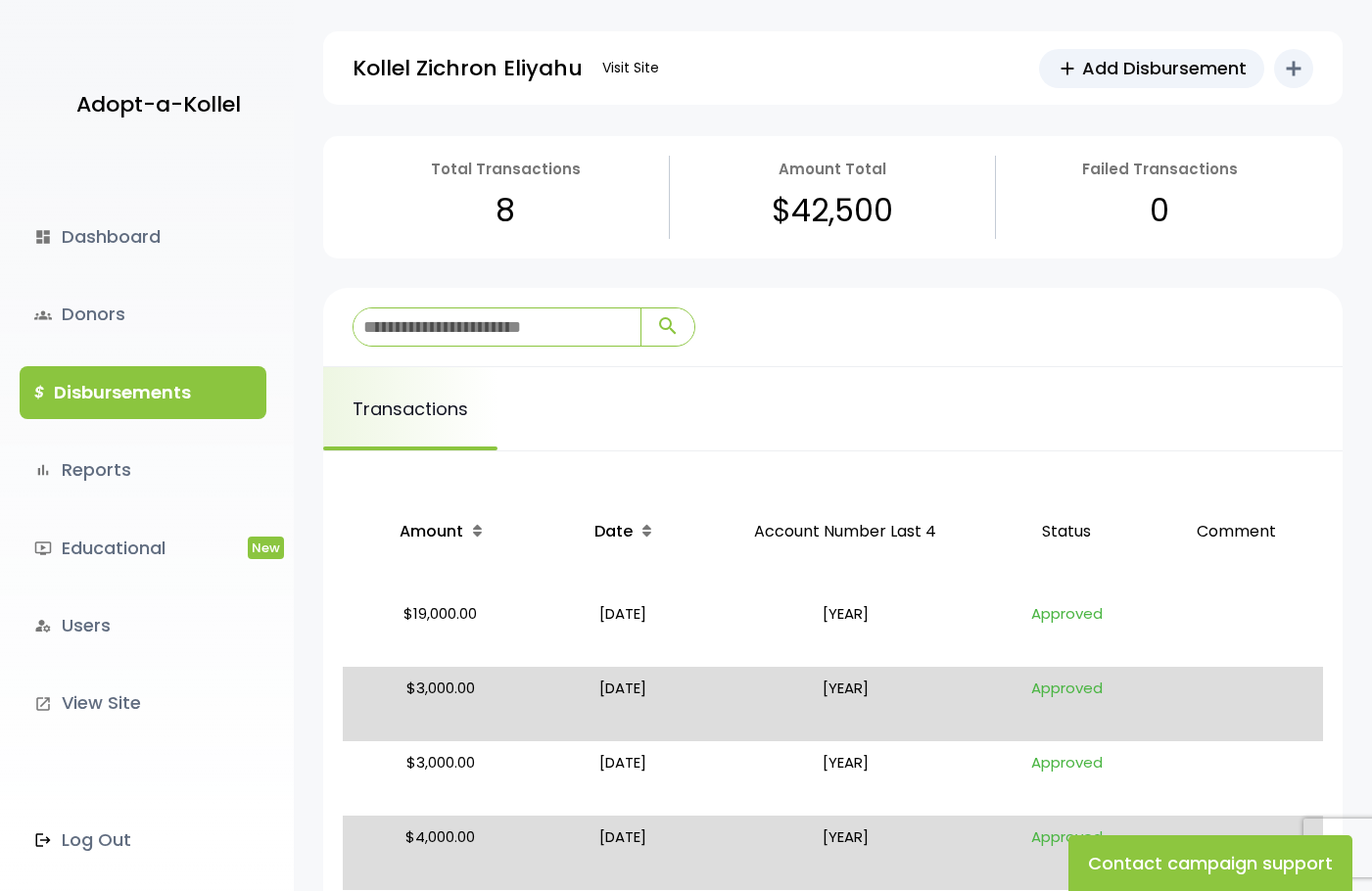click on "dashboard Dashboard
groups Donors
$ Disbursements
bar_chart Reports
ondemand_video Educational New
manage_accounts Users
launch View Site
.st0 {
fill: none;
}
Log Out" at bounding box center [147, 526] 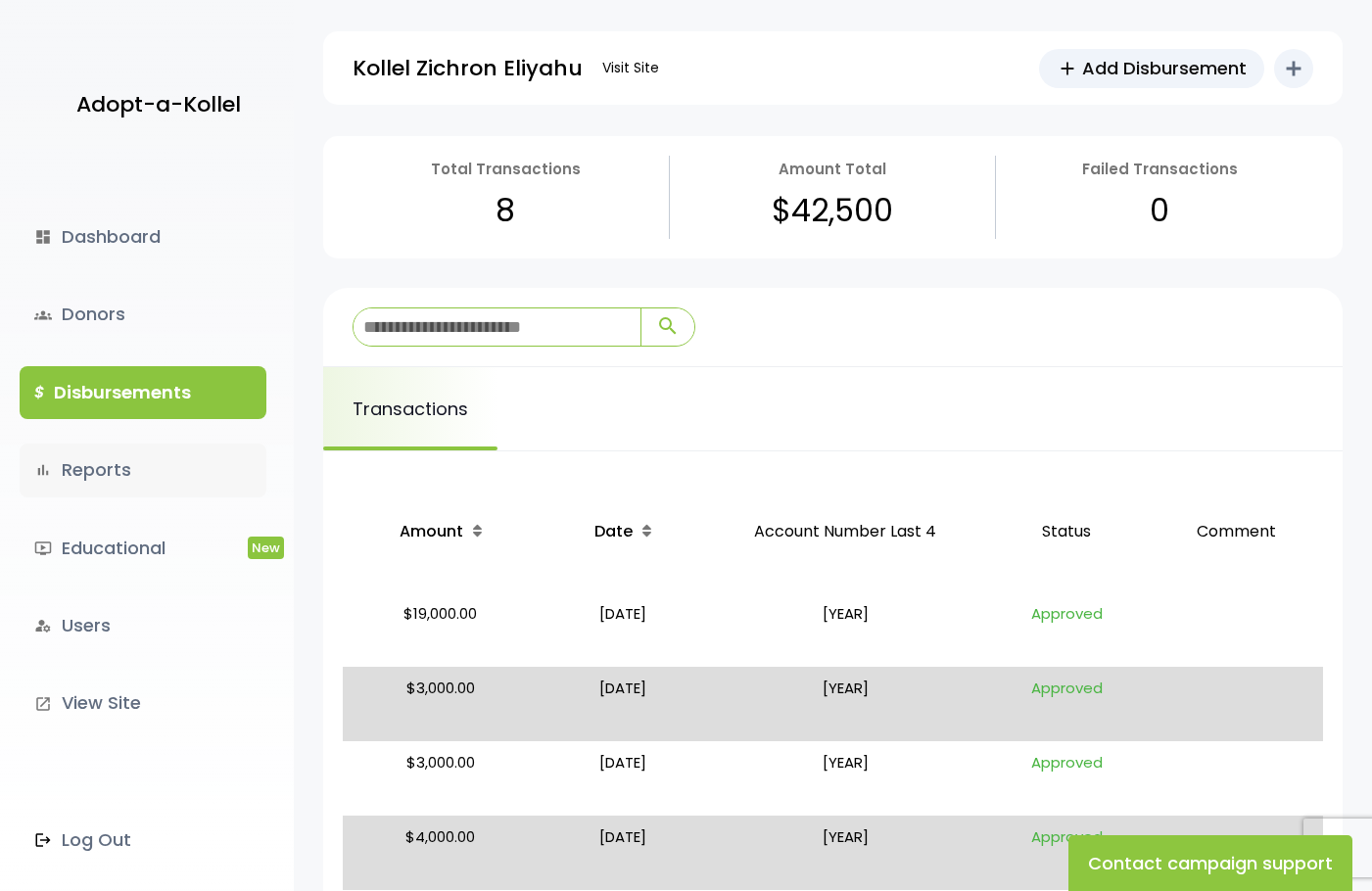 click on "bar_chart Reports" at bounding box center (143, 470) 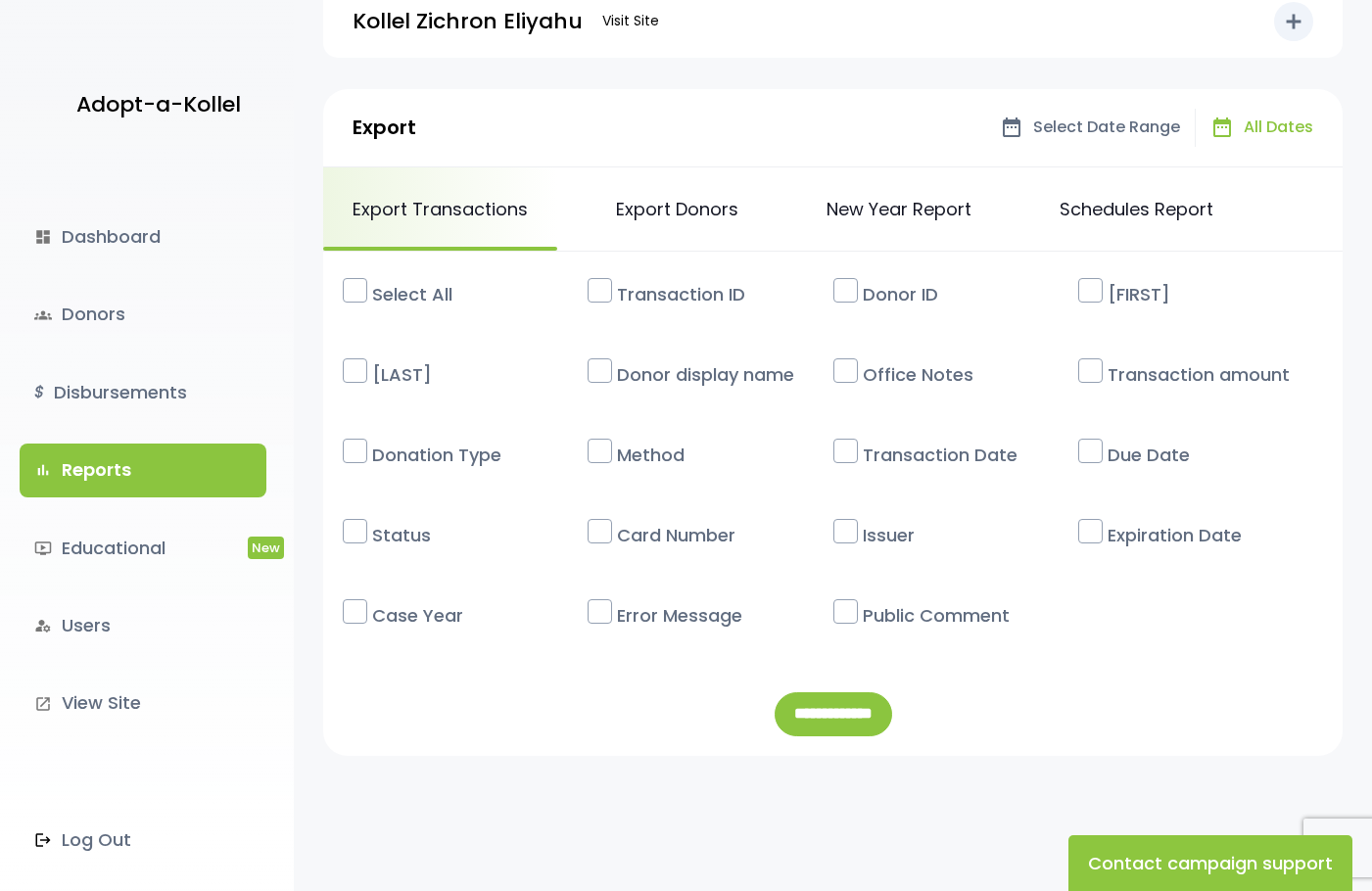 scroll, scrollTop: 0, scrollLeft: 0, axis: both 